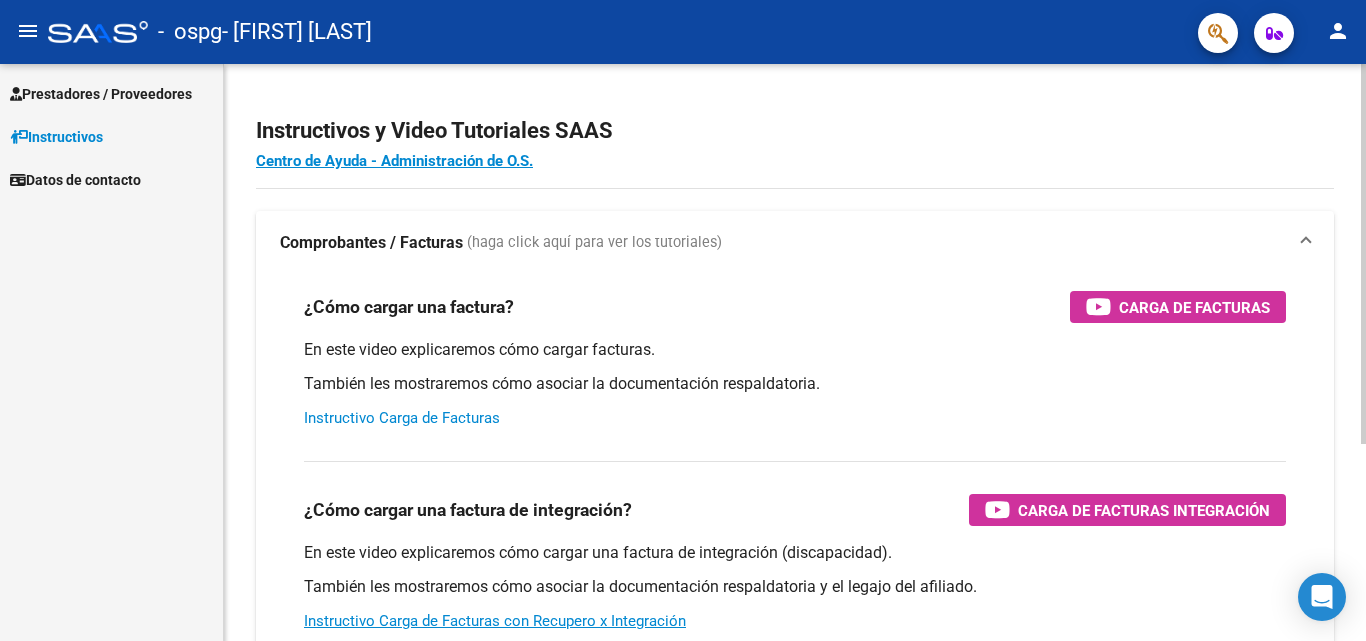 scroll, scrollTop: 0, scrollLeft: 0, axis: both 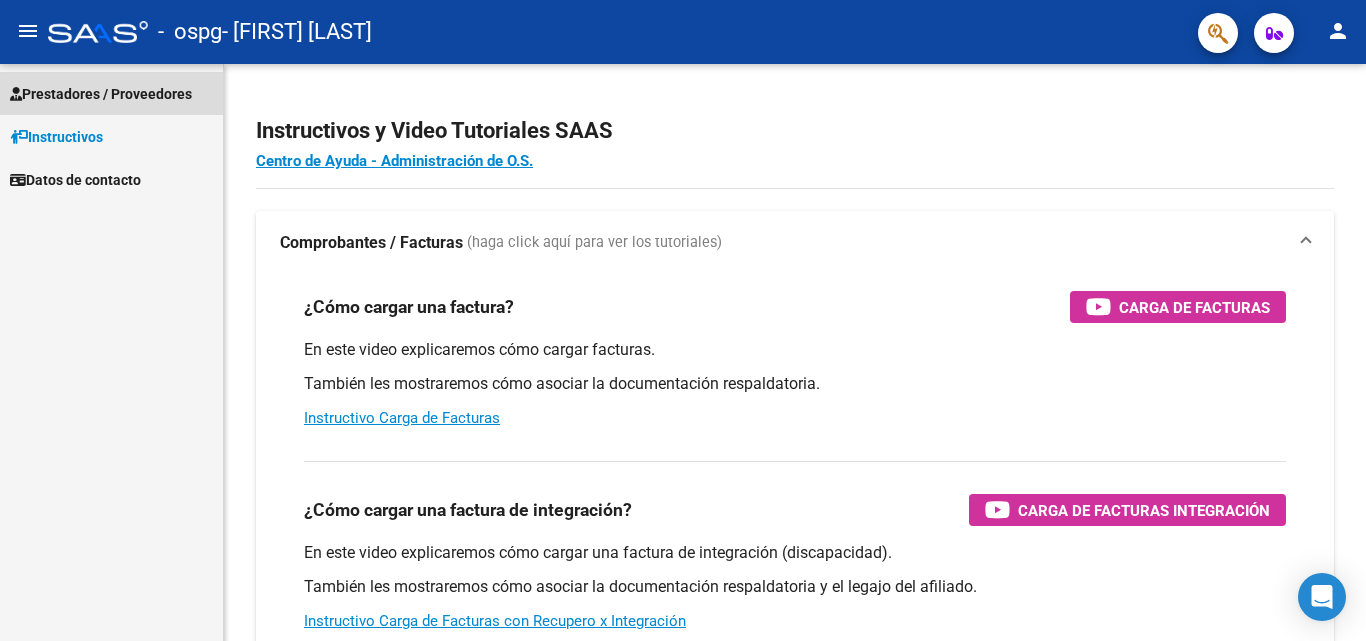 click on "Prestadores / Proveedores" at bounding box center (101, 94) 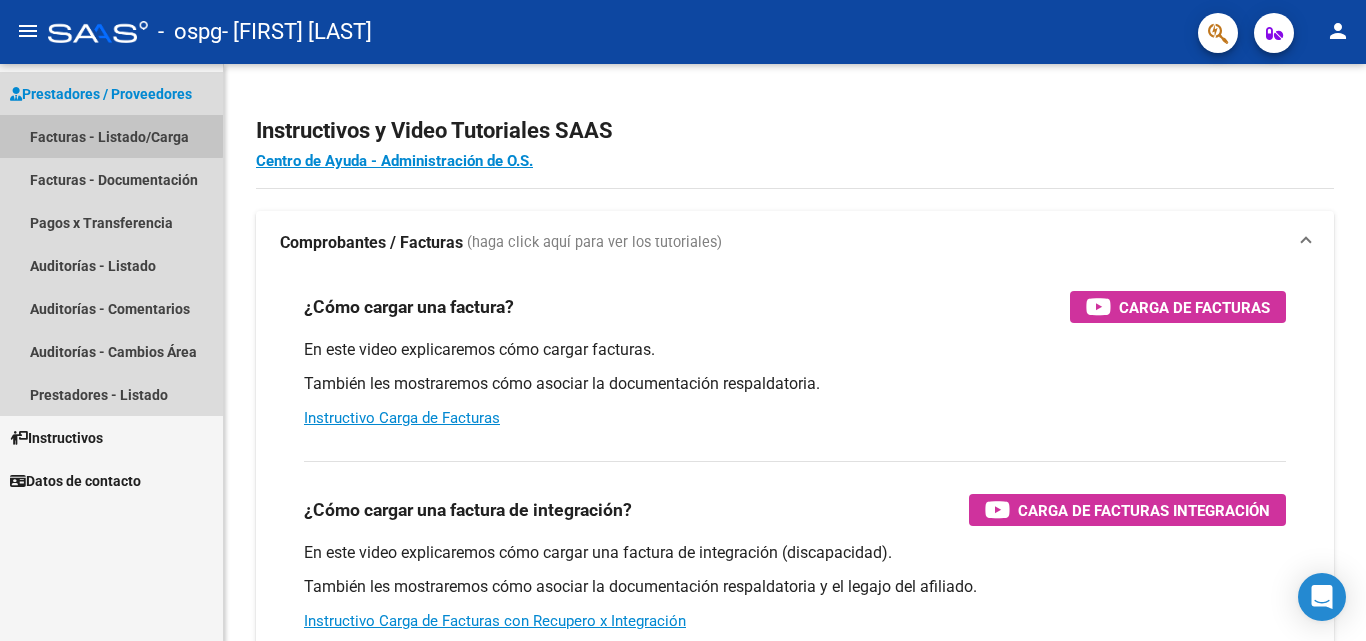 click on "Facturas - Listado/Carga" at bounding box center [111, 136] 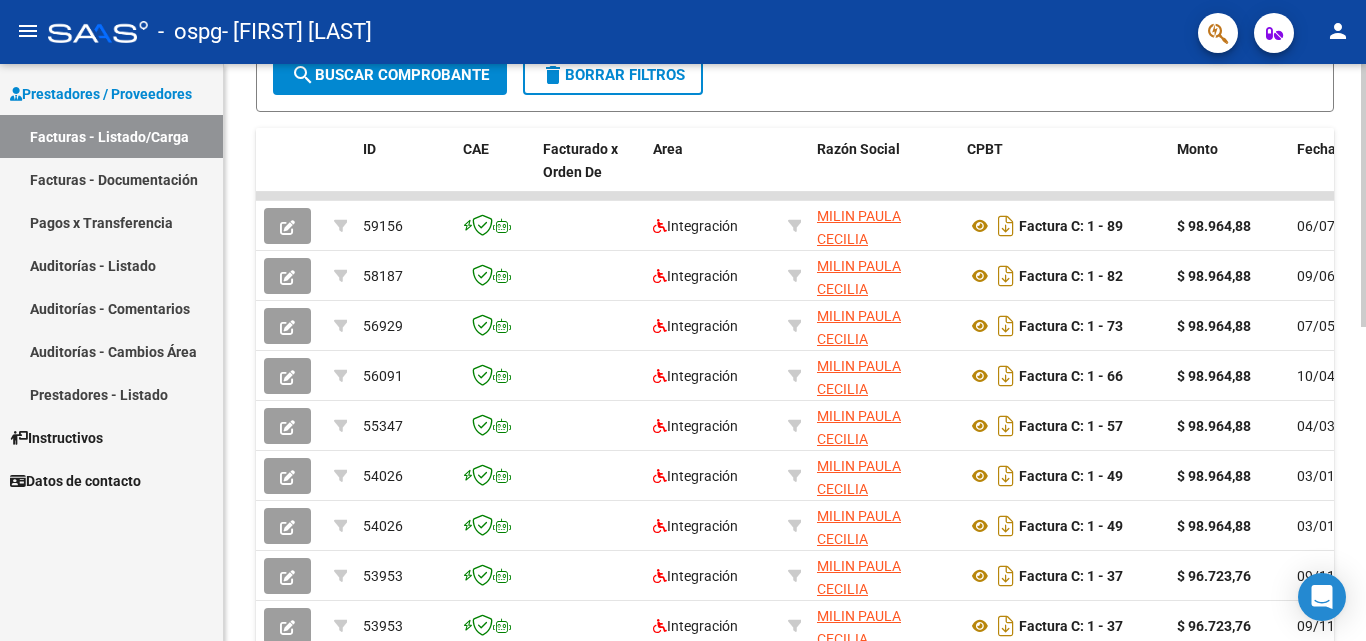 scroll, scrollTop: 497, scrollLeft: 0, axis: vertical 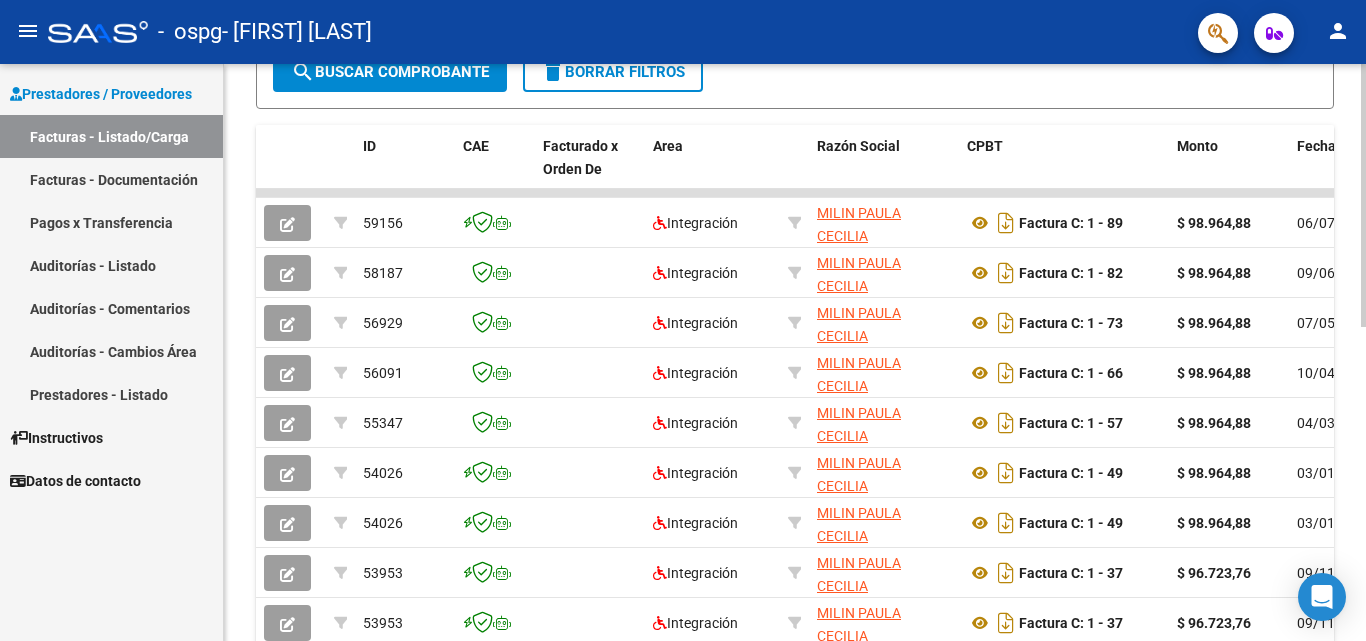 click 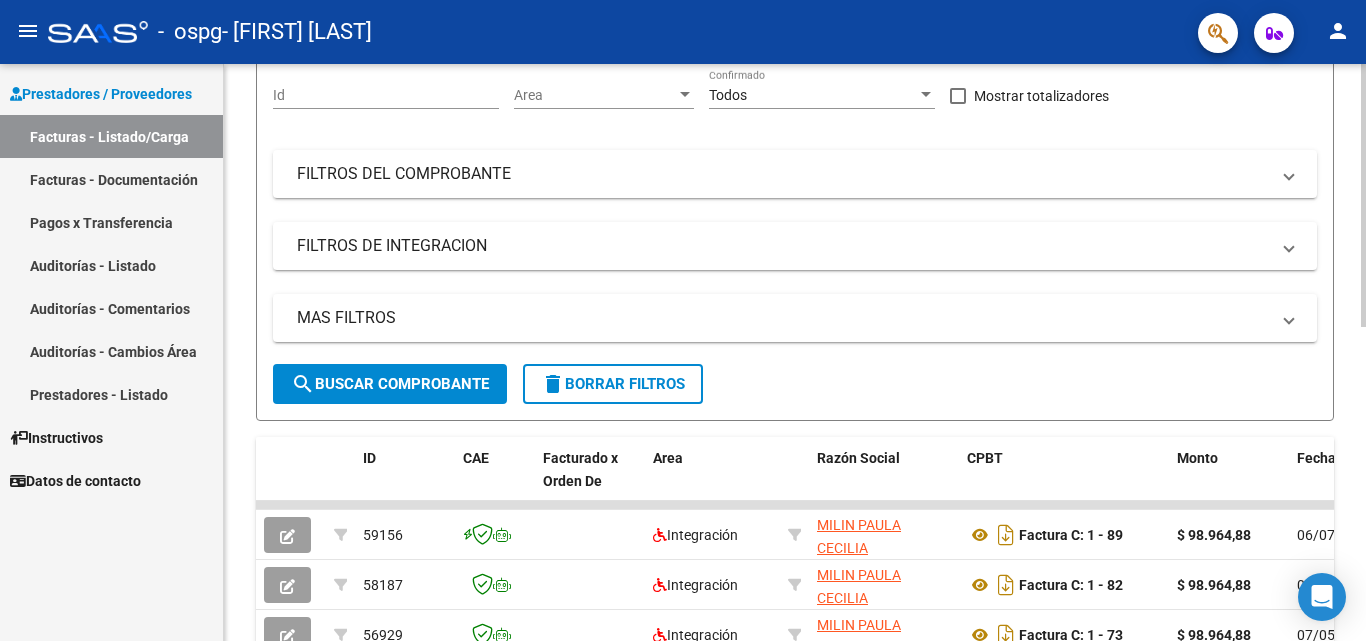 scroll, scrollTop: 161, scrollLeft: 0, axis: vertical 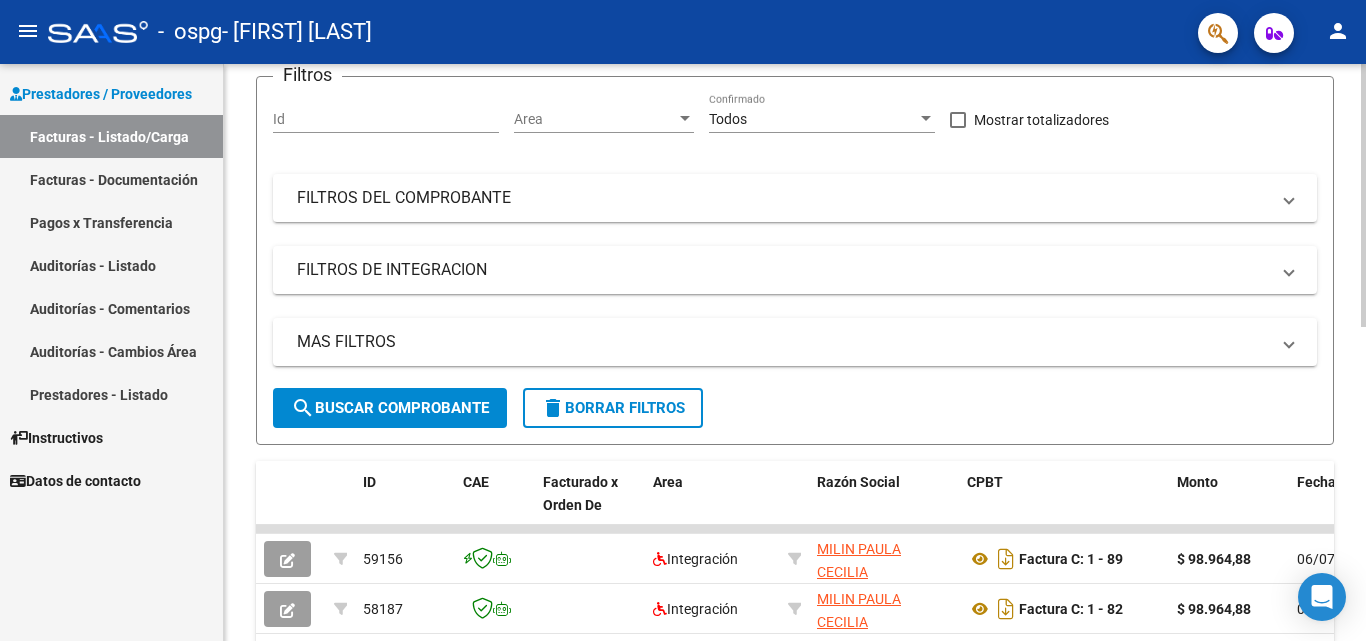 click 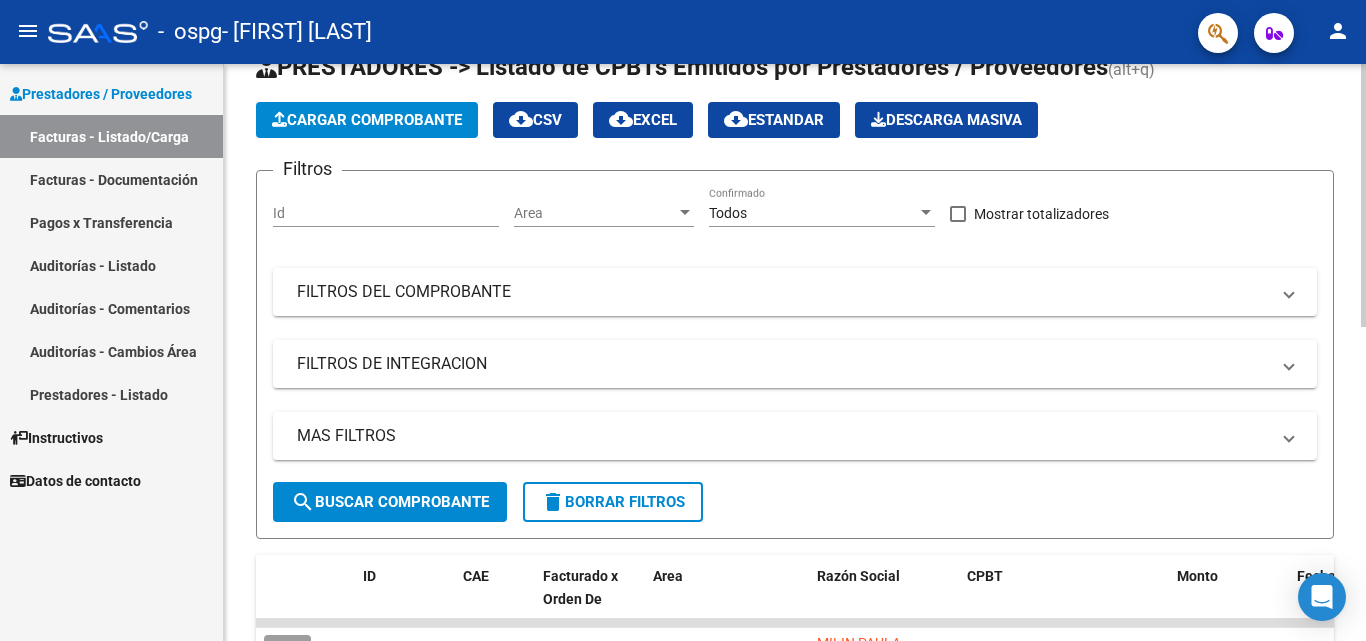 scroll, scrollTop: 0, scrollLeft: 0, axis: both 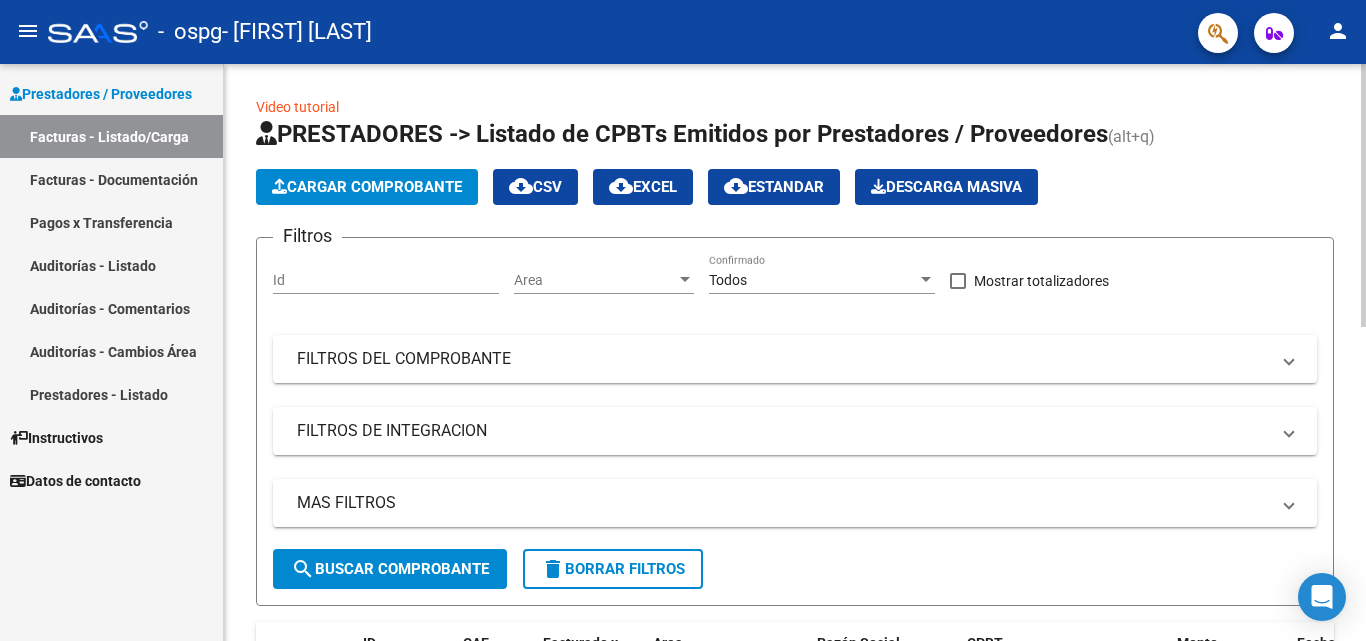 click on "Video tutorial   PRESTADORES -> Listado de CPBTs Emitidos por Prestadores / Proveedores (alt+q)   Cargar Comprobante
cloud_download  CSV  cloud_download  EXCEL  cloud_download  Estandar   Descarga Masiva
Filtros Id Area Area Todos Confirmado   Mostrar totalizadores   FILTROS DEL COMPROBANTE  Comprobante Tipo Comprobante Tipo Start date – End date Fec. Comprobante Desde / Hasta Días Emisión Desde(cant. días) Días Emisión Hasta(cant. días) CUIT / Razón Social Pto. Venta Nro. Comprobante Código SSS CAE Válido CAE Válido Todos Cargado Módulo Hosp. Todos Tiene facturacion Apócrifa Hospital Refes  FILTROS DE INTEGRACION  Período De Prestación Campos del Archivo de Rendición Devuelto x SSS (dr_envio) Todos Rendido x SSS (dr_envio) Tipo de Registro Tipo de Registro Período Presentación Período Presentación Campos del Legajo Asociado (preaprobación) Afiliado Legajo (cuil/nombre) Todos Solo facturas preaprobadas  MAS FILTROS  Todos Con Doc. Respaldatoria Todos Con Trazabilidad Todos – –" 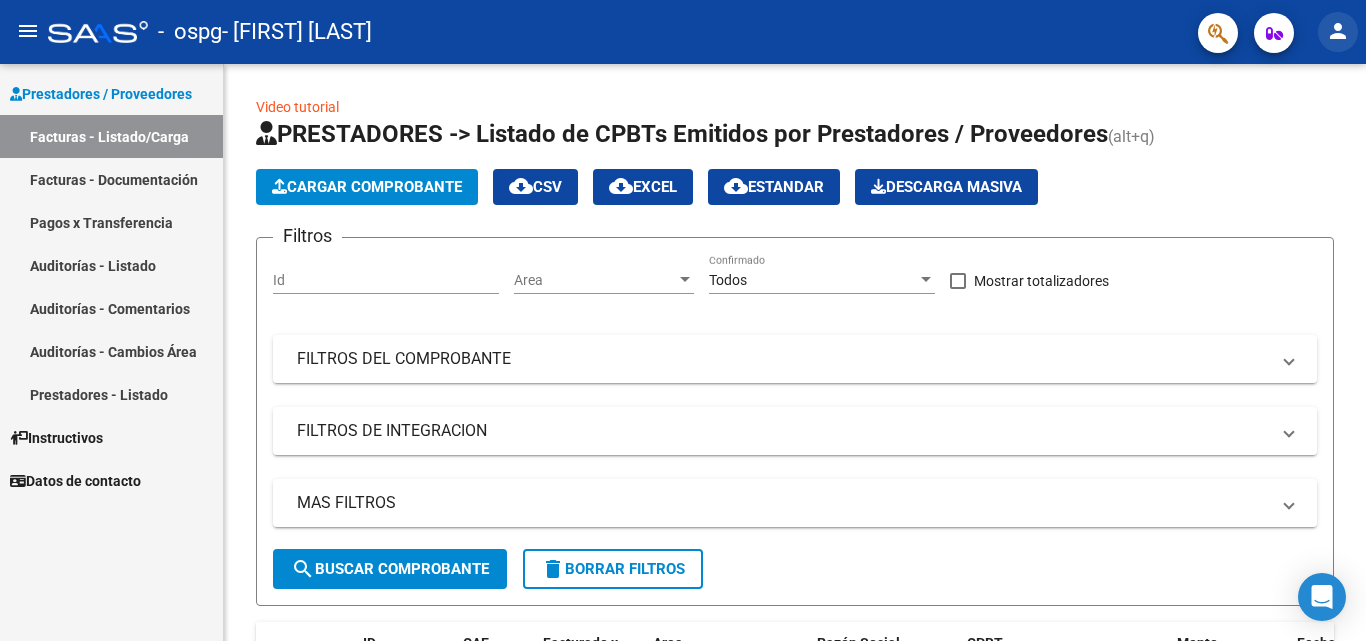 click on "person" 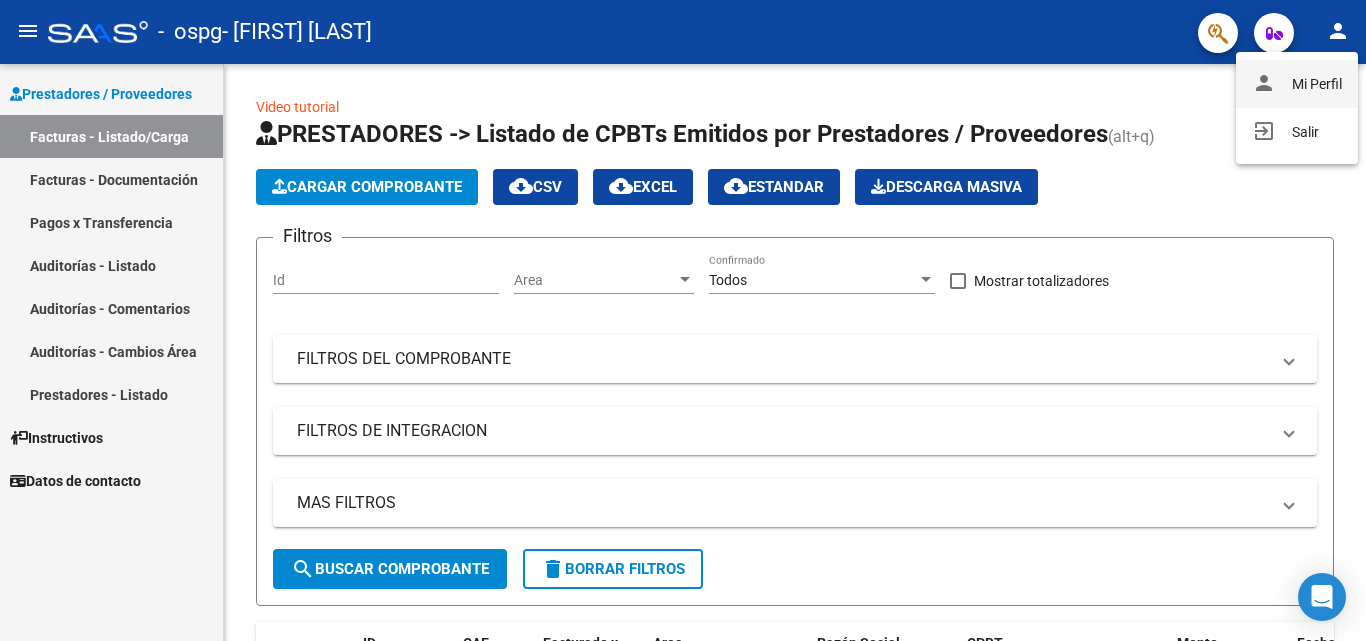 click on "person  Mi Perfil" at bounding box center [1297, 84] 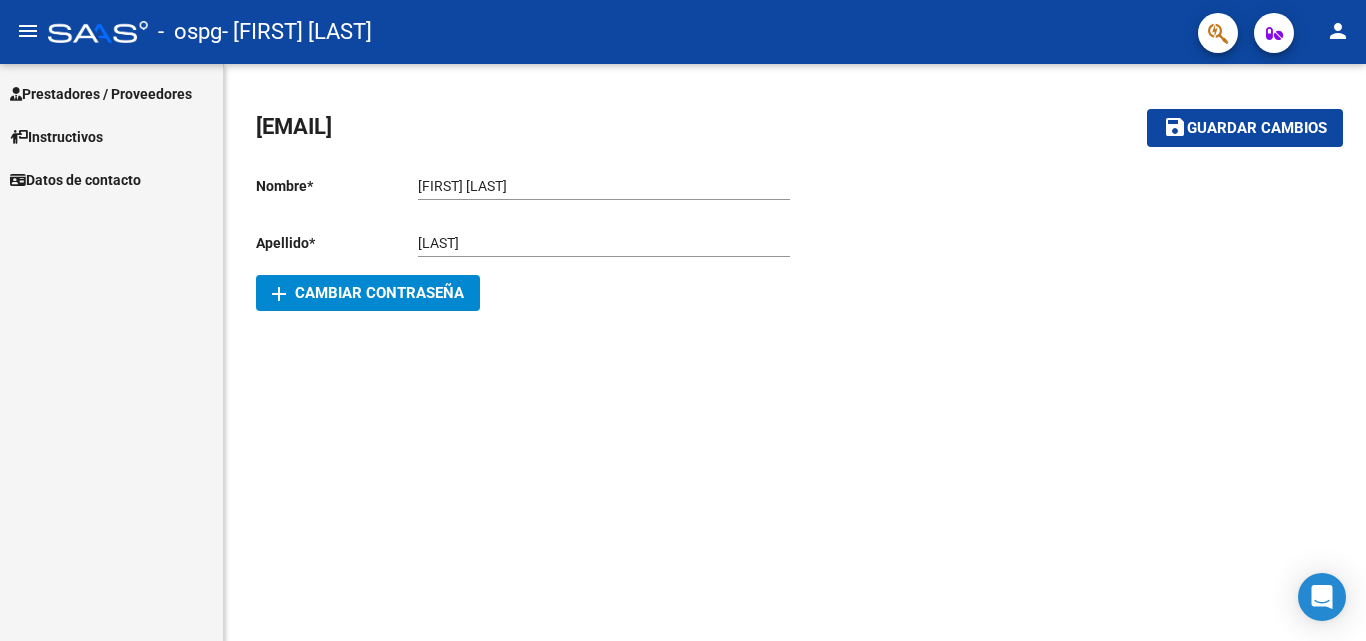 click on "Prestadores / Proveedores" at bounding box center (101, 94) 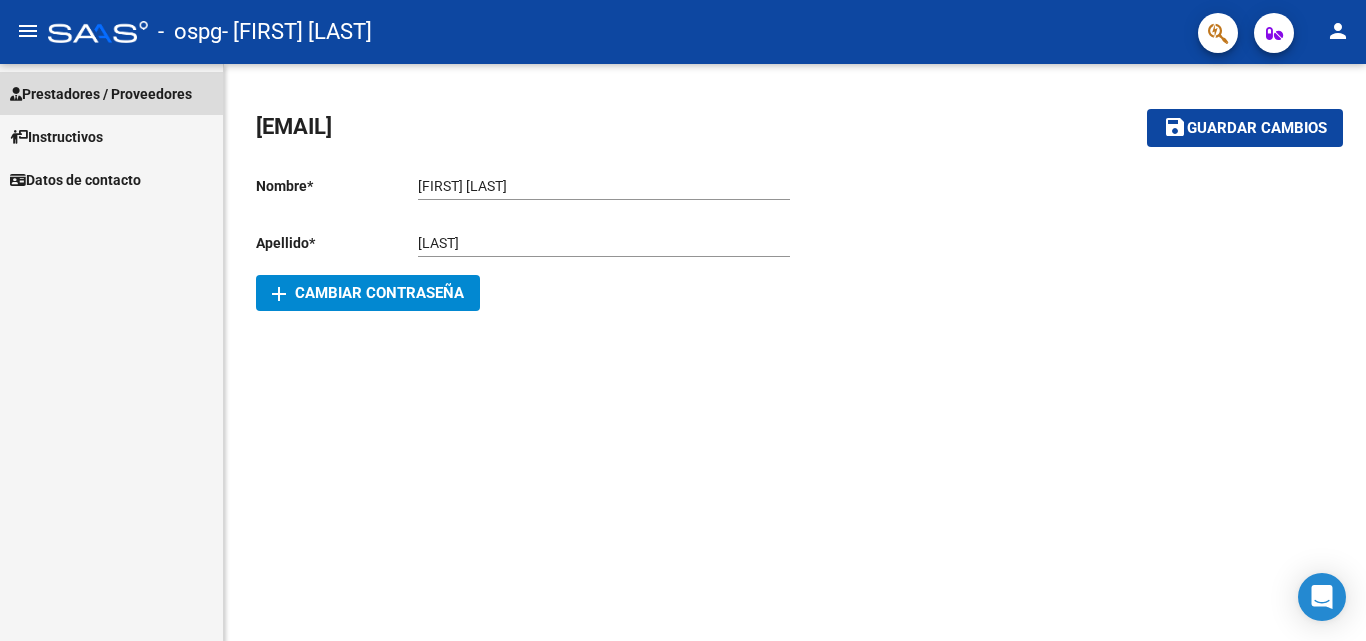 click on "Prestadores / Proveedores" at bounding box center (101, 94) 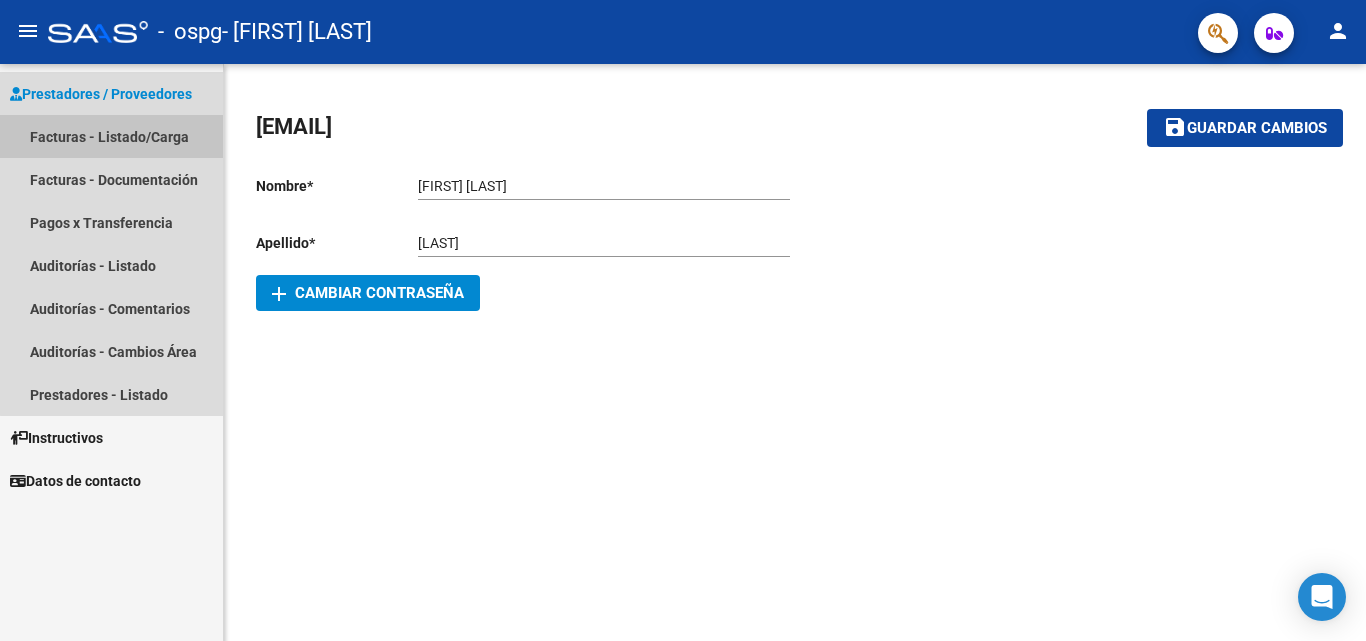 click on "Facturas - Listado/Carga" at bounding box center [111, 136] 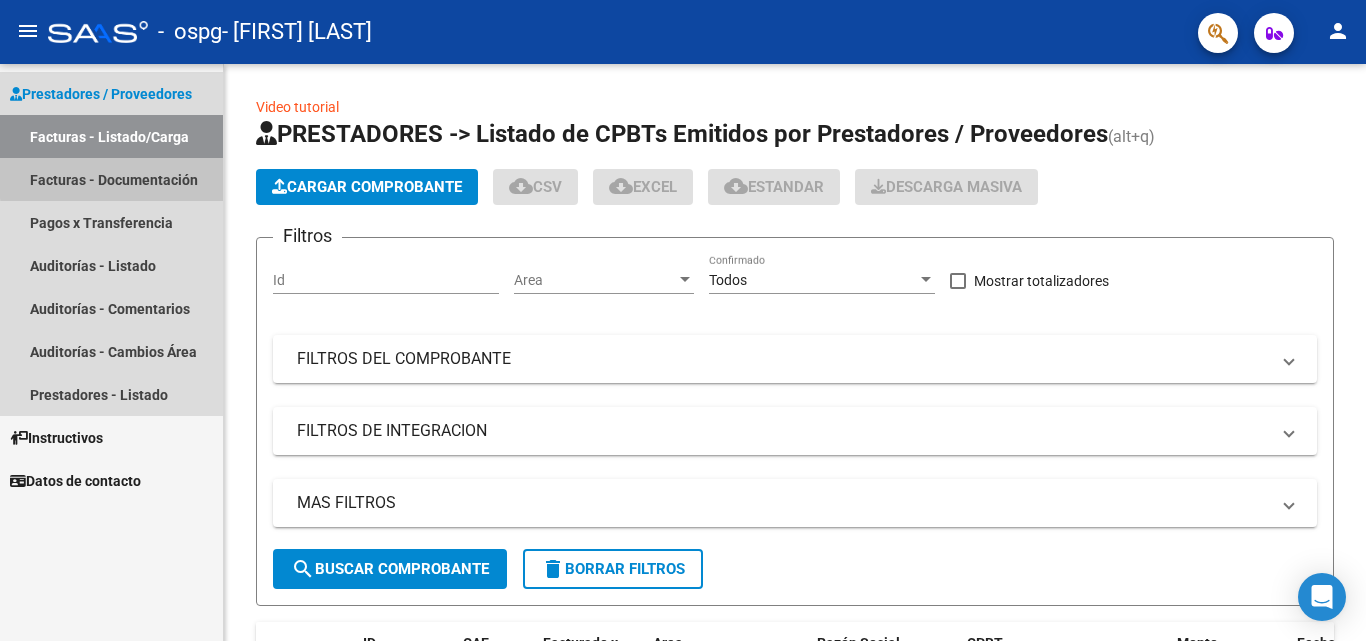 click on "Facturas - Documentación" at bounding box center (111, 179) 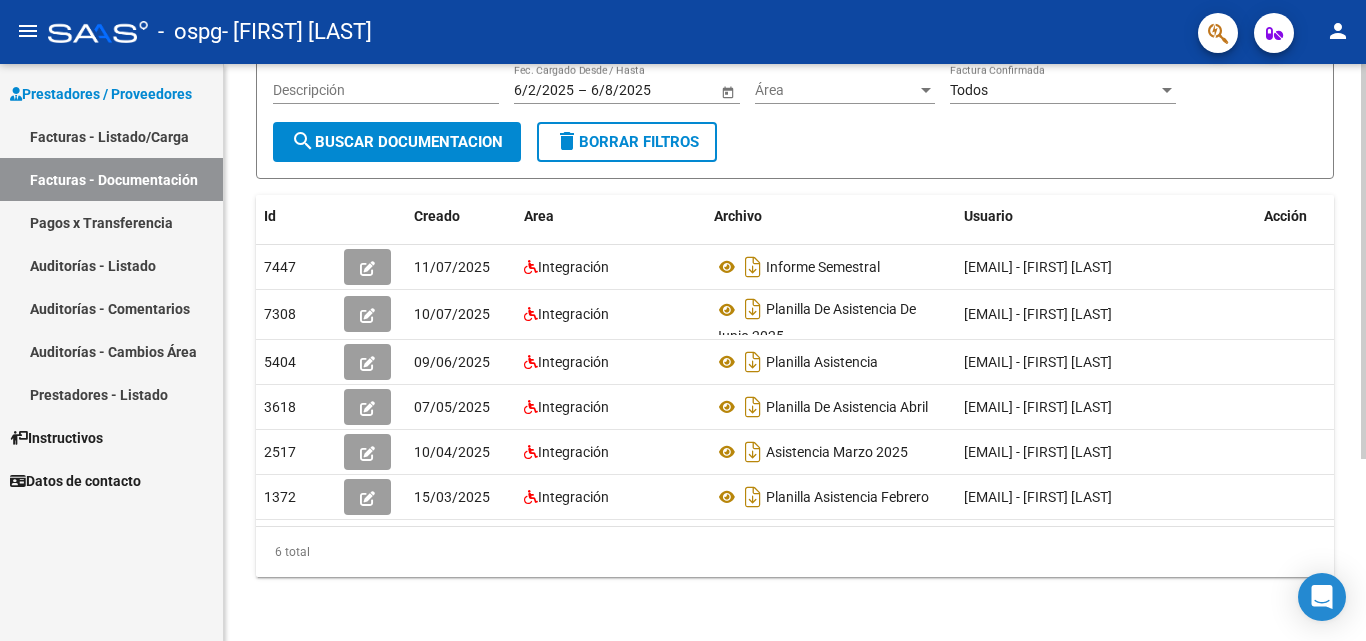 scroll, scrollTop: 121, scrollLeft: 0, axis: vertical 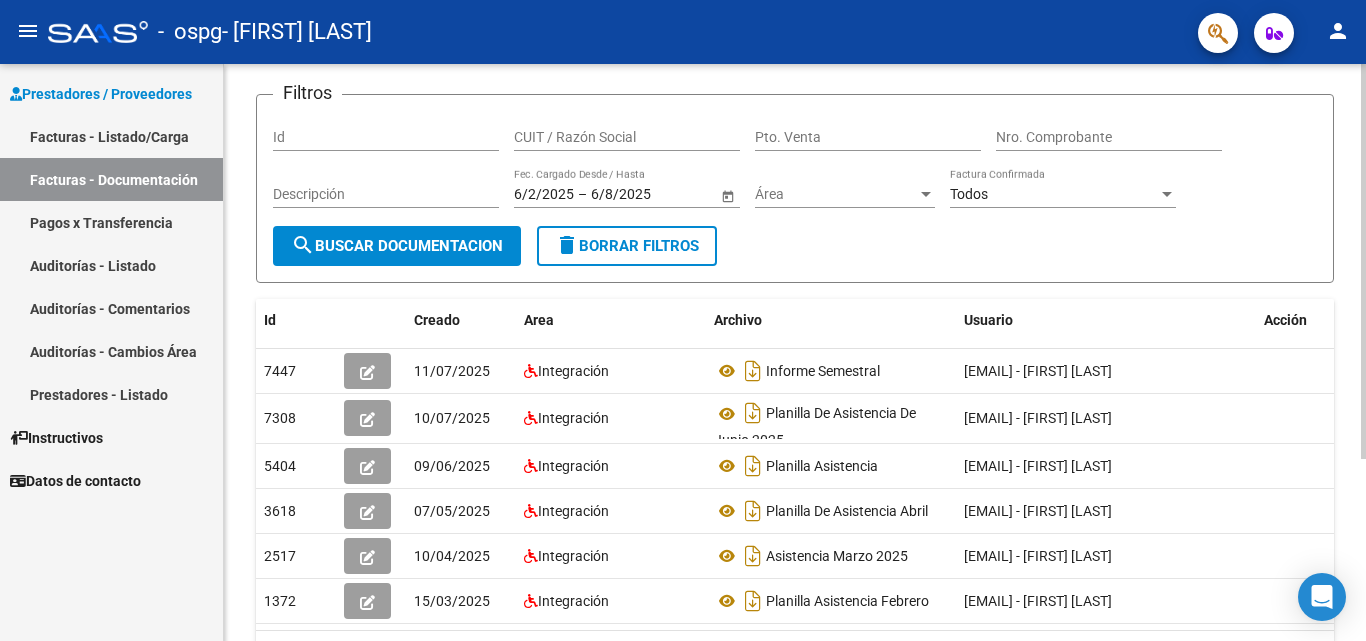 click 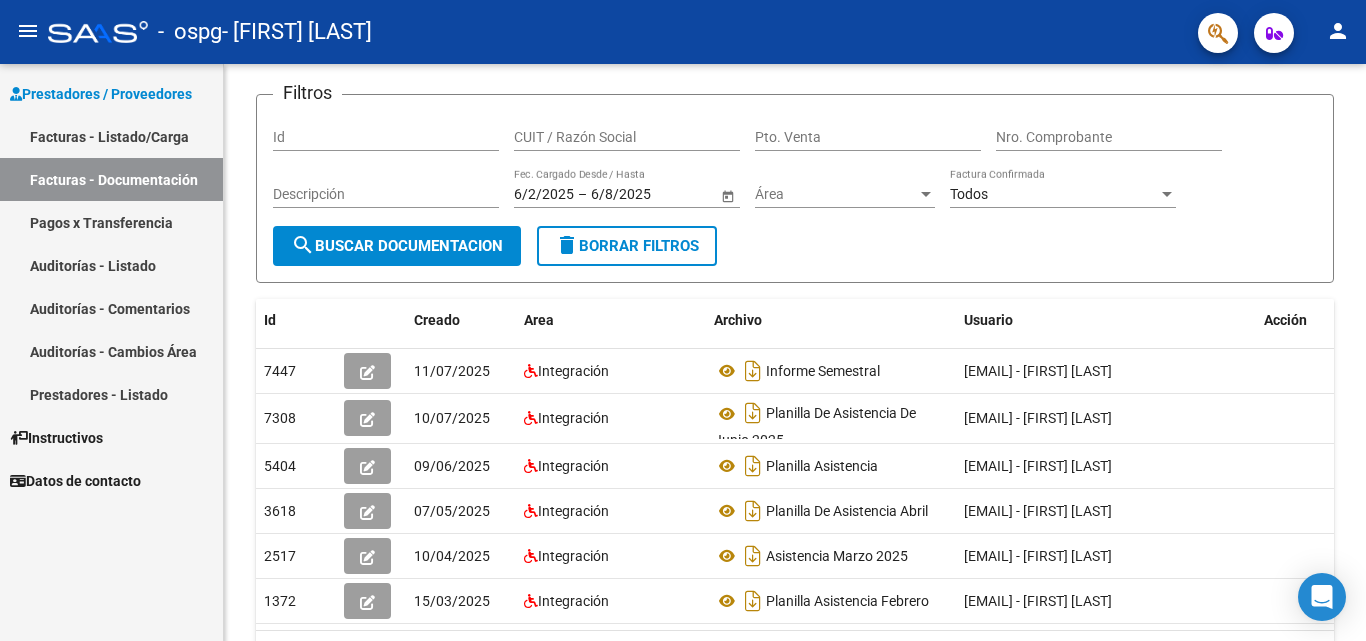 click on "Facturas - Listado/Carga" at bounding box center (111, 136) 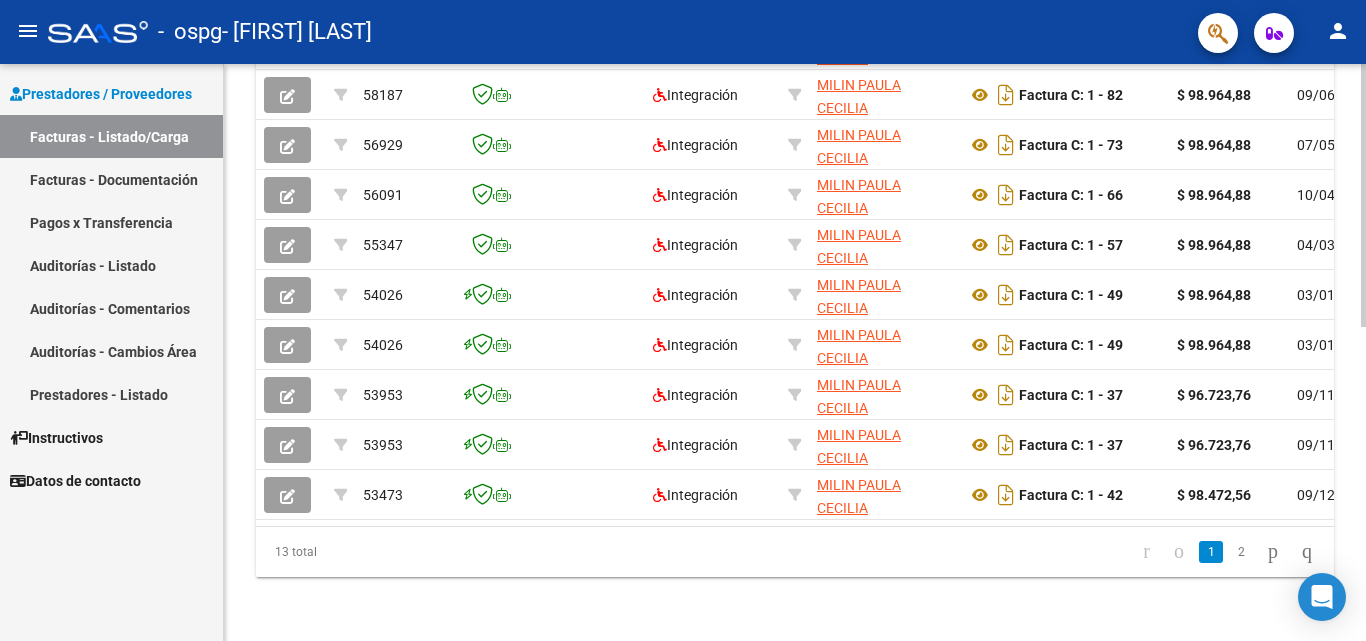 scroll, scrollTop: 691, scrollLeft: 0, axis: vertical 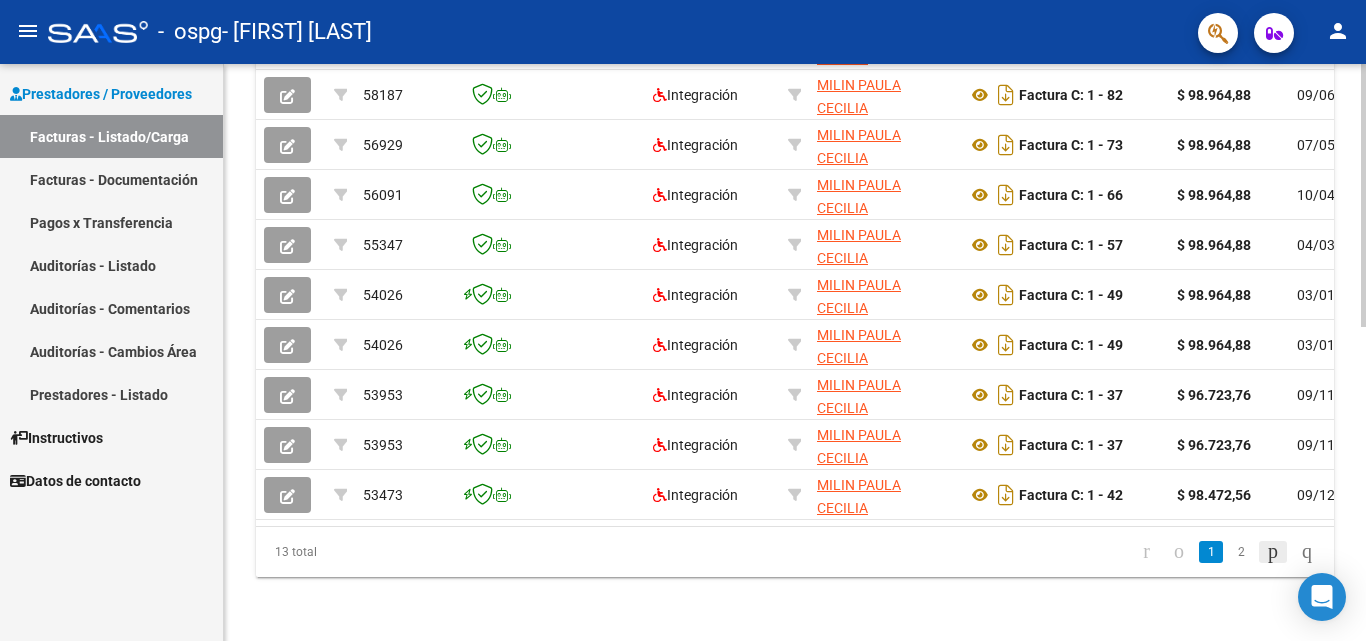 click 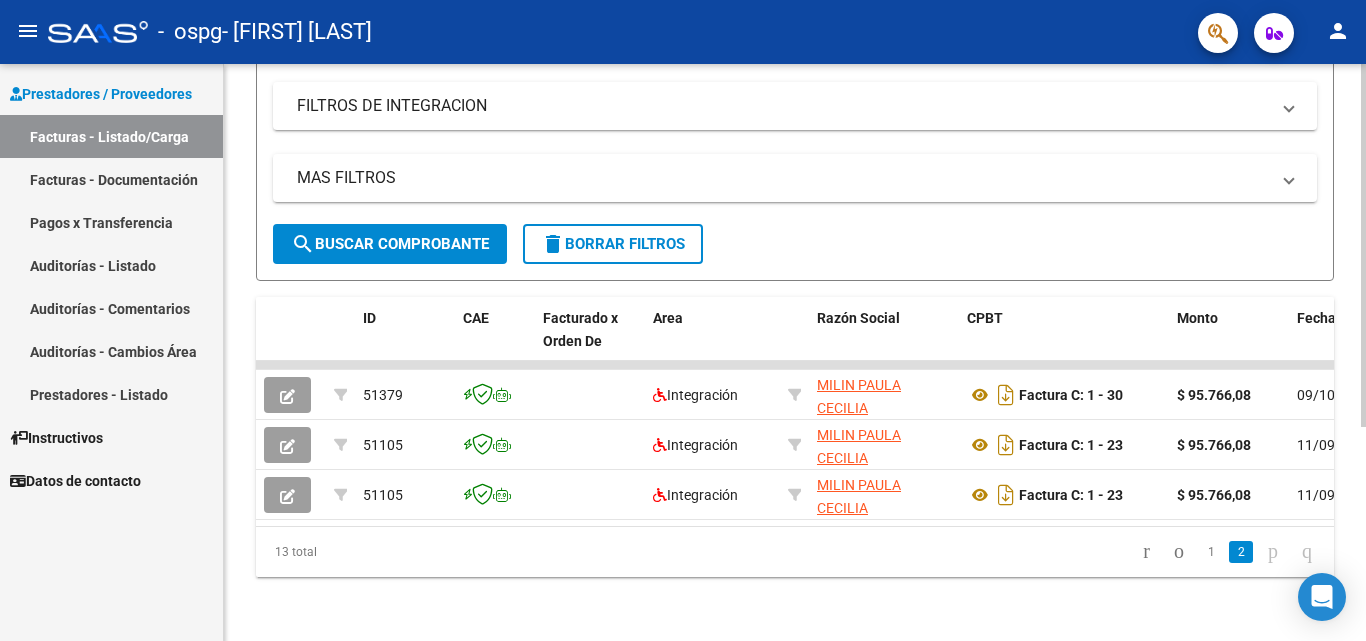 scroll, scrollTop: 341, scrollLeft: 0, axis: vertical 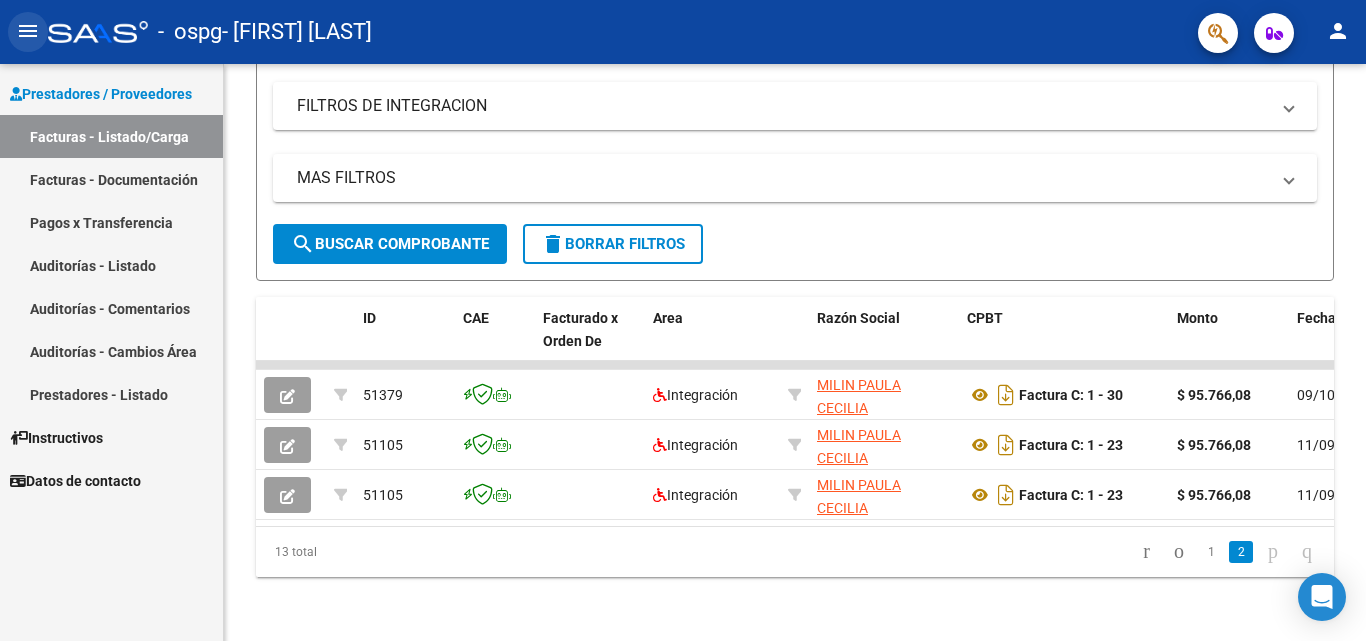 click on "menu" 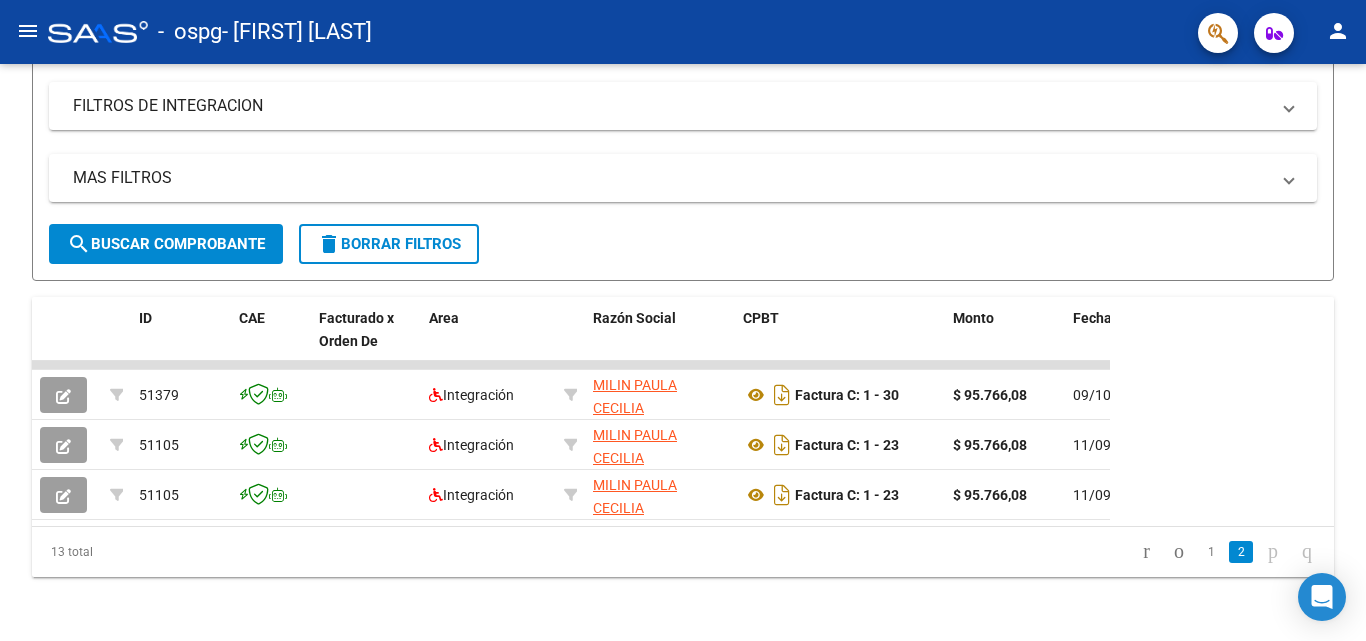 click on "menu" 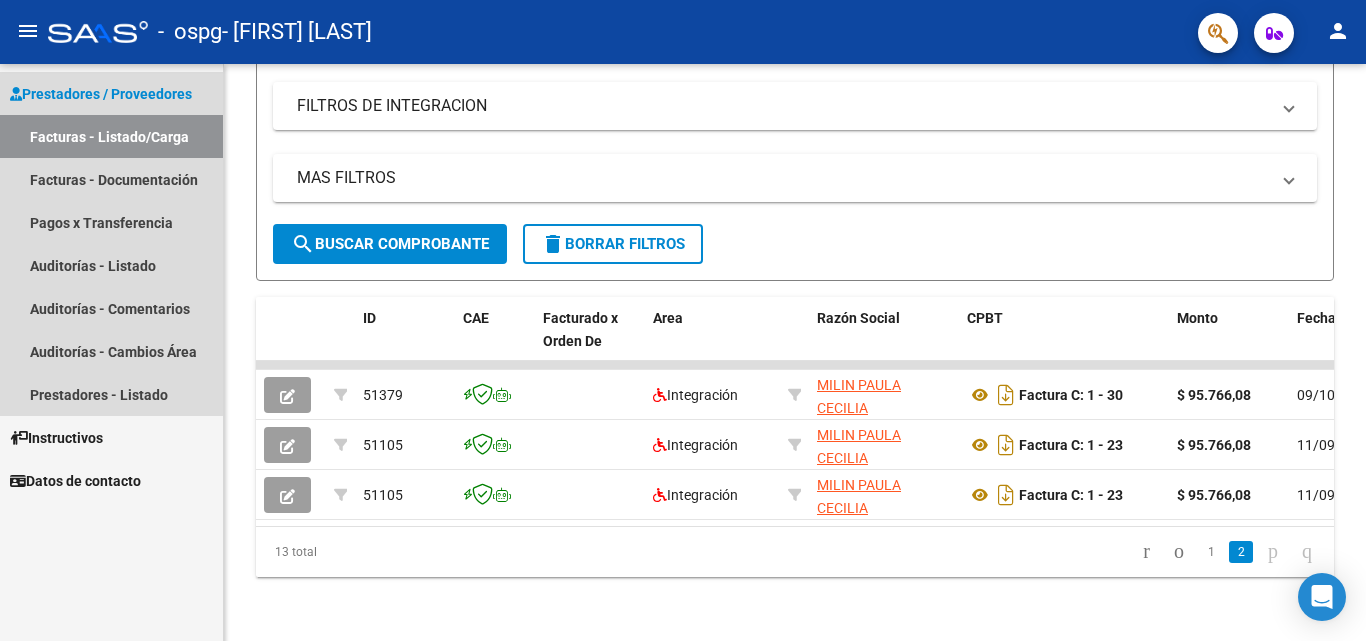 click on "Facturas - Listado/Carga" at bounding box center (111, 136) 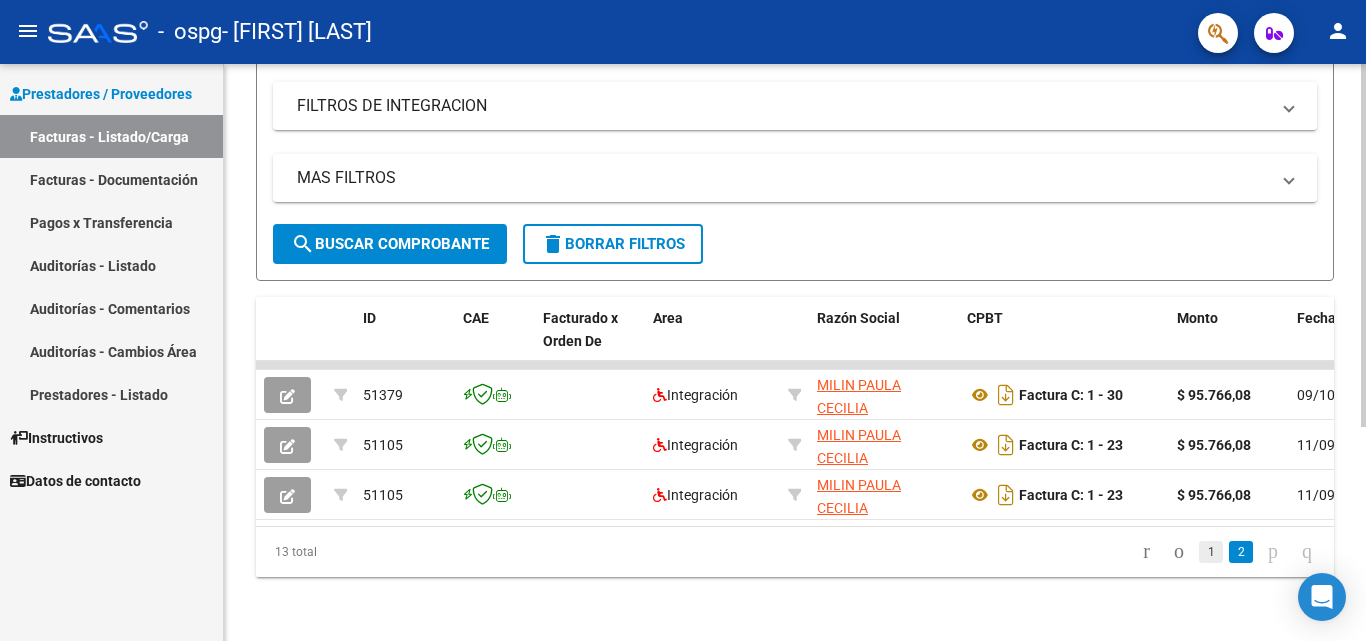 click on "1" 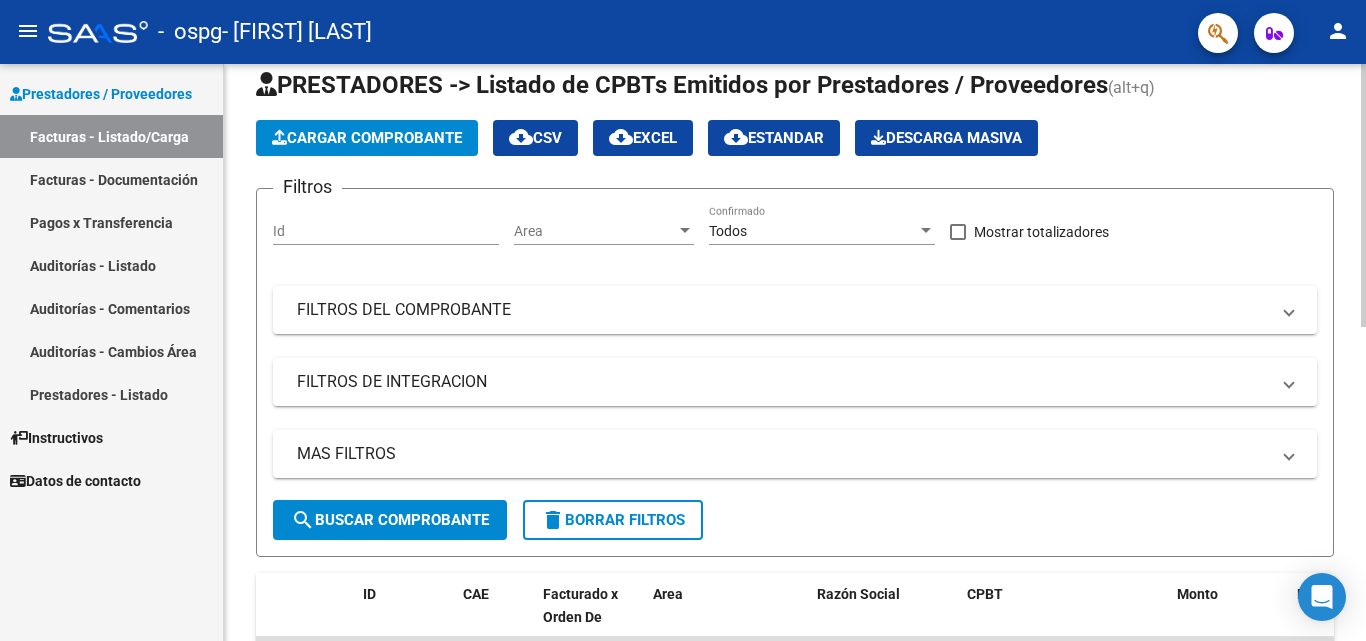 scroll, scrollTop: 0, scrollLeft: 0, axis: both 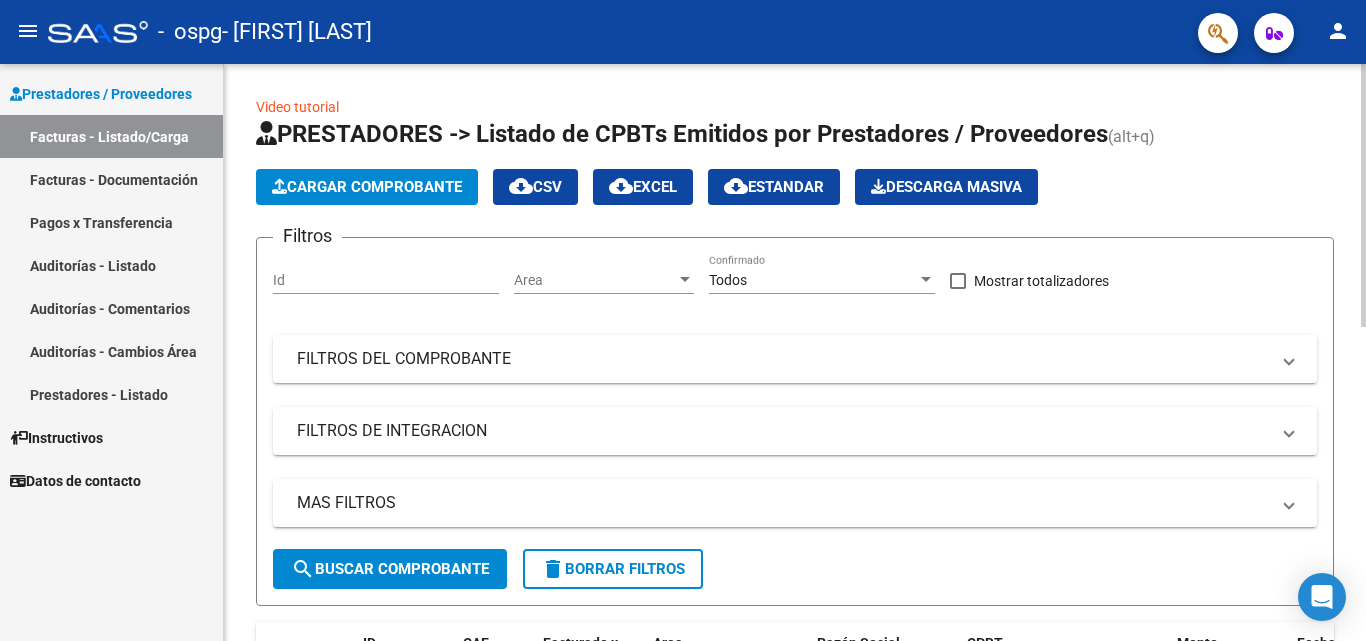 click on "Video tutorial   PRESTADORES -> Listado de CPBTs Emitidos por Prestadores / Proveedores (alt+q)   Cargar Comprobante
cloud_download  CSV  cloud_download  EXCEL  cloud_download  Estandar   Descarga Masiva
Filtros Id Area Area Todos Confirmado   Mostrar totalizadores   FILTROS DEL COMPROBANTE  Comprobante Tipo Comprobante Tipo Start date – End date Fec. Comprobante Desde / Hasta Días Emisión Desde(cant. días) Días Emisión Hasta(cant. días) CUIT / Razón Social Pto. Venta Nro. Comprobante Código SSS CAE Válido CAE Válido Todos Cargado Módulo Hosp. Todos Tiene facturacion Apócrifa Hospital Refes  FILTROS DE INTEGRACION  Período De Prestación Campos del Archivo de Rendición Devuelto x SSS (dr_envio) Todos Rendido x SSS (dr_envio) Tipo de Registro Tipo de Registro Período Presentación Período Presentación Campos del Legajo Asociado (preaprobación) Afiliado Legajo (cuil/nombre) Todos Solo facturas preaprobadas  MAS FILTROS  Todos Con Doc. Respaldatoria Todos Con Trazabilidad Todos – –" 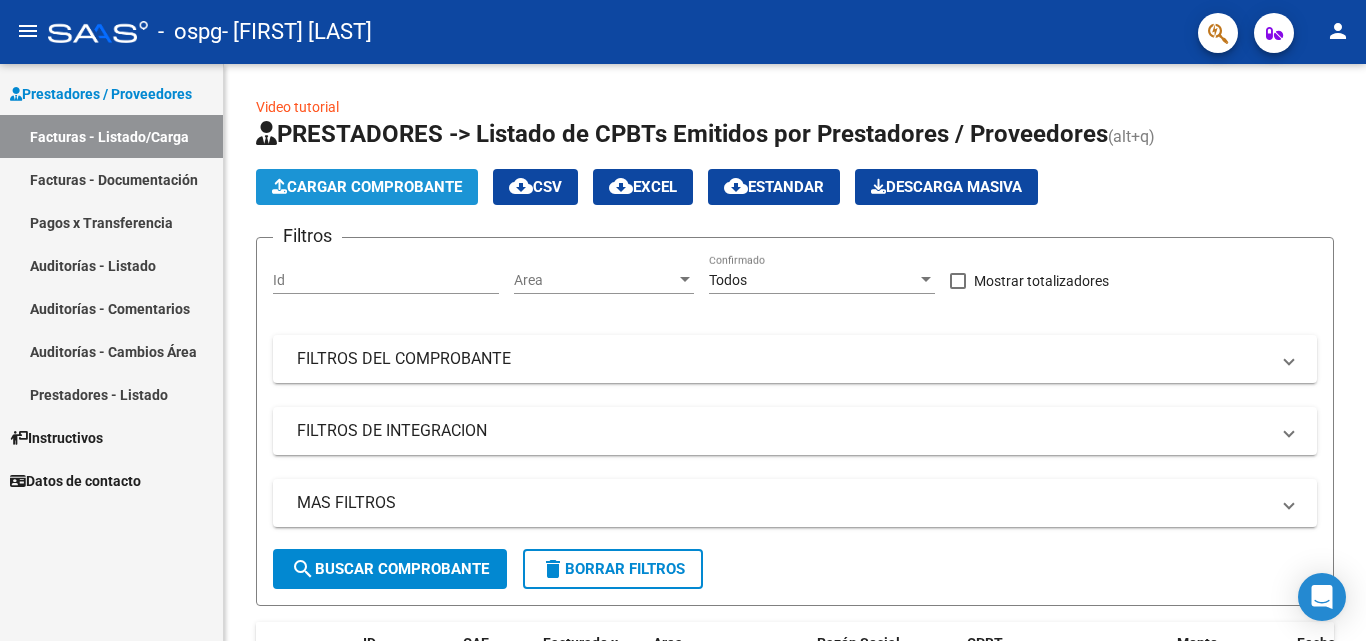click on "Cargar Comprobante" 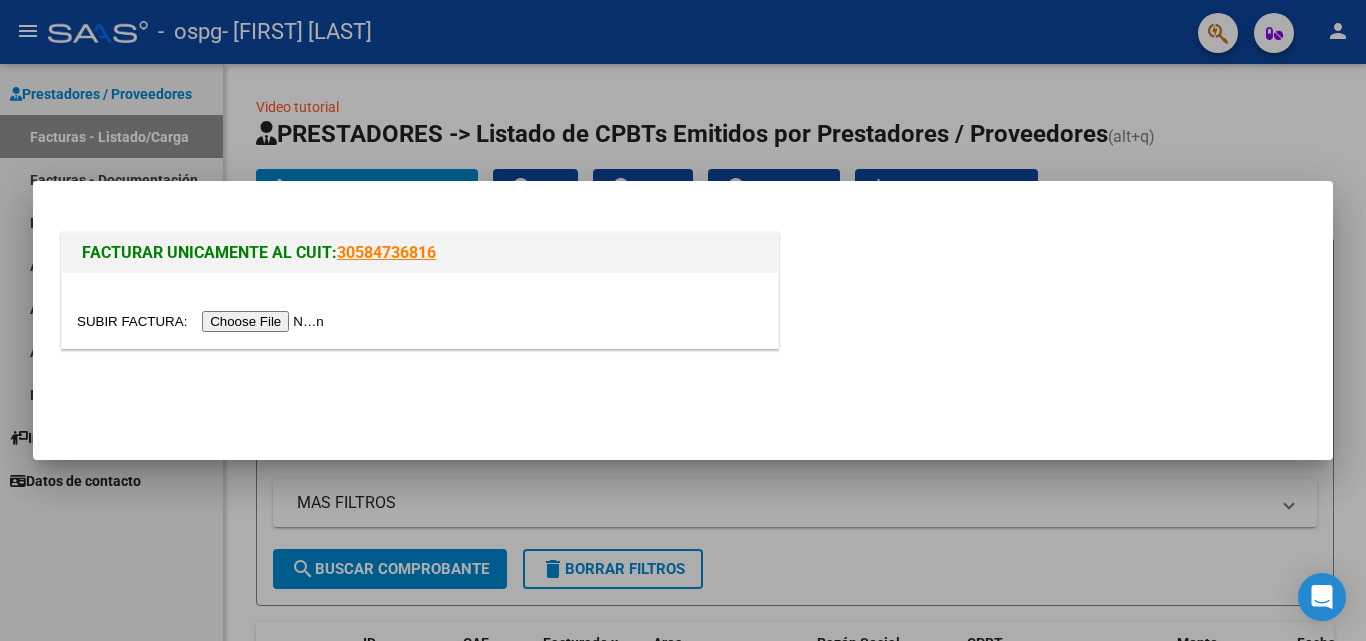 click at bounding box center (203, 321) 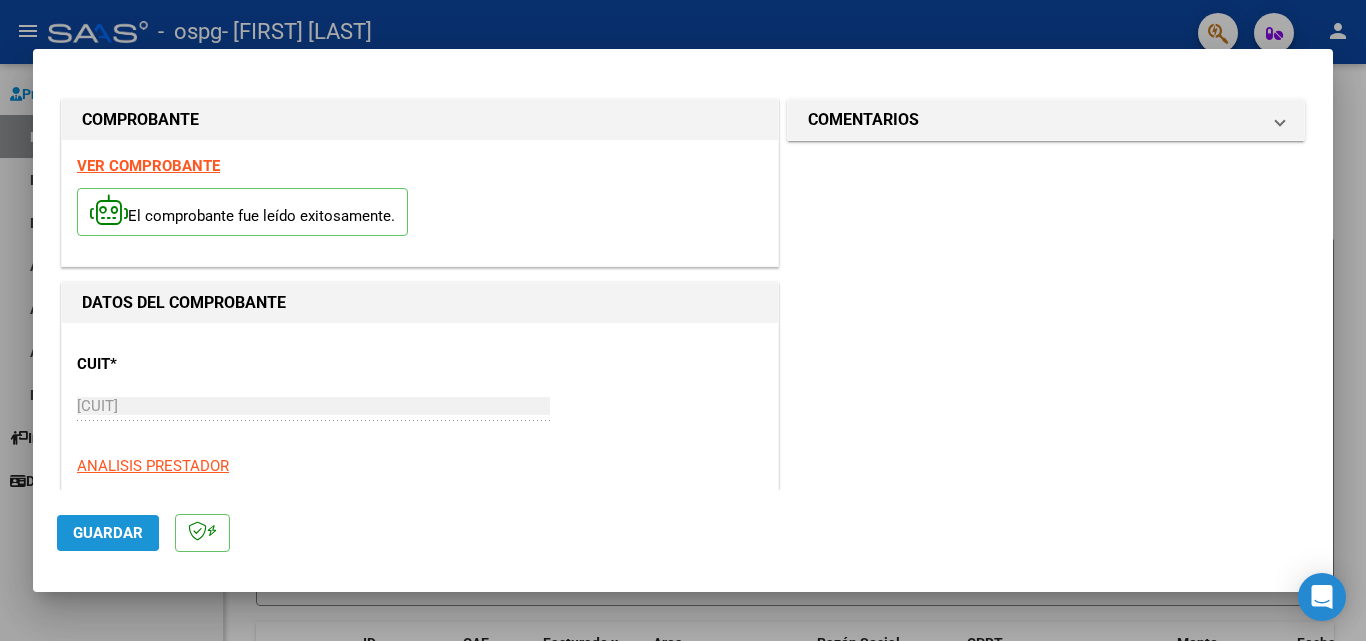 click on "Guardar" 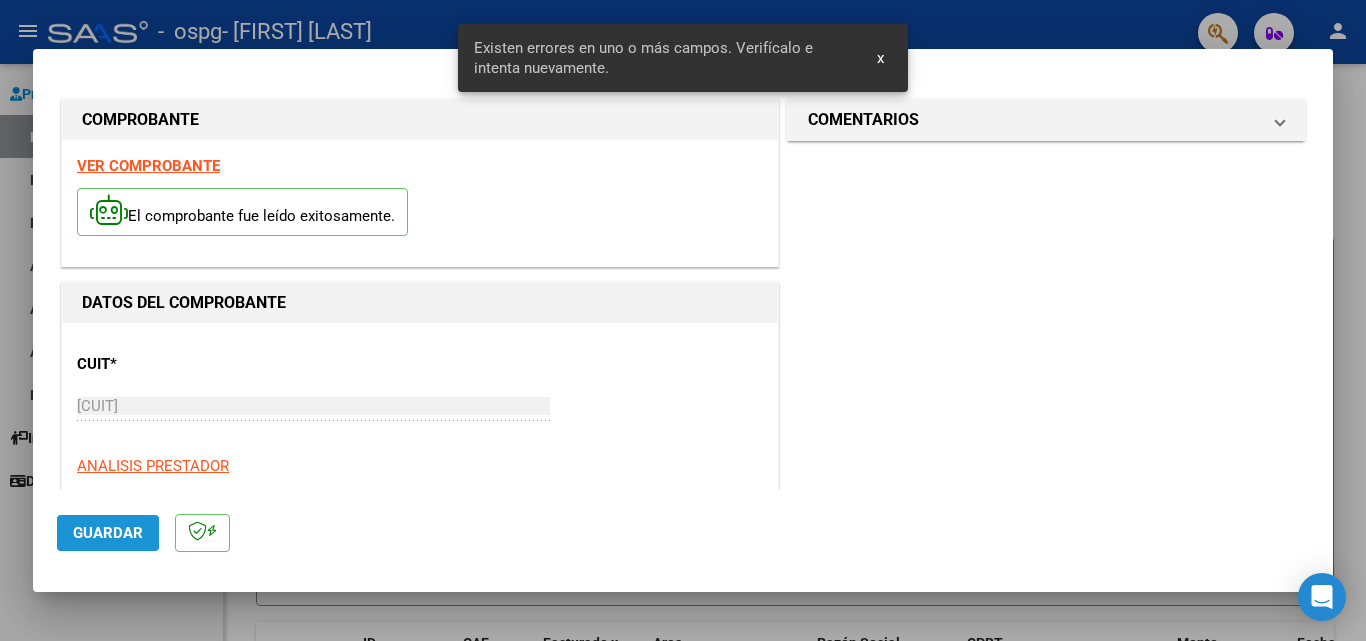 scroll, scrollTop: 451, scrollLeft: 0, axis: vertical 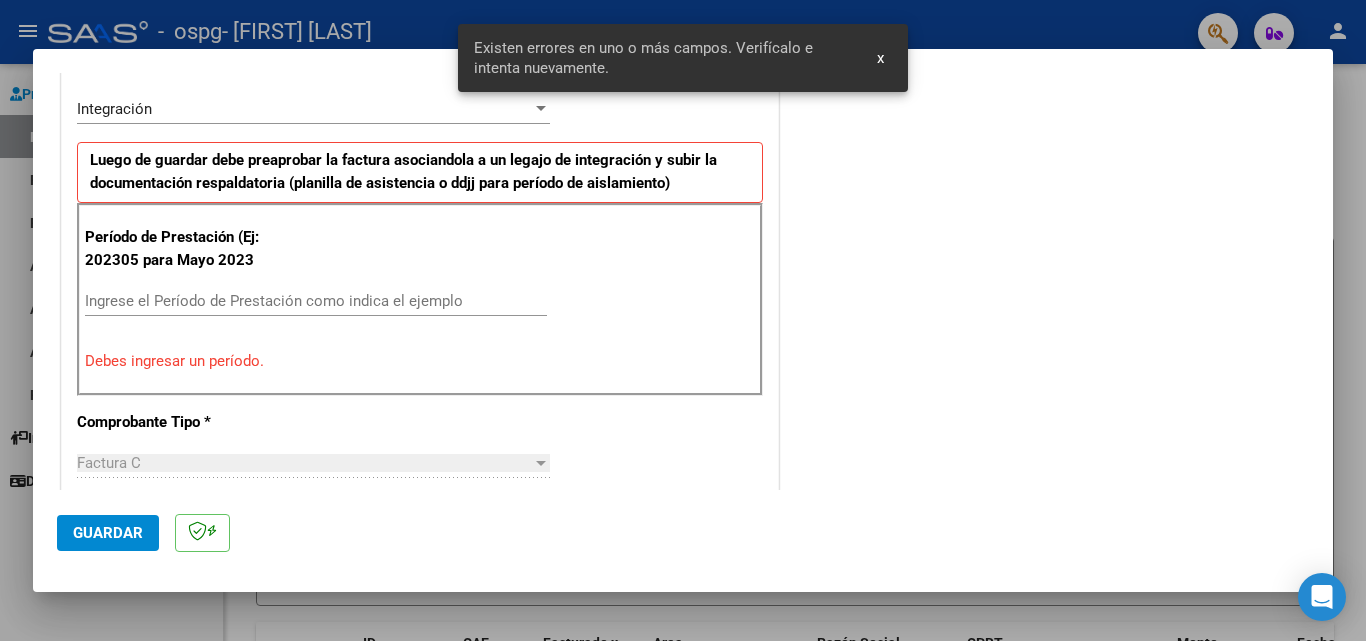 click on "Ingrese el Período de Prestación como indica el ejemplo" at bounding box center (316, 301) 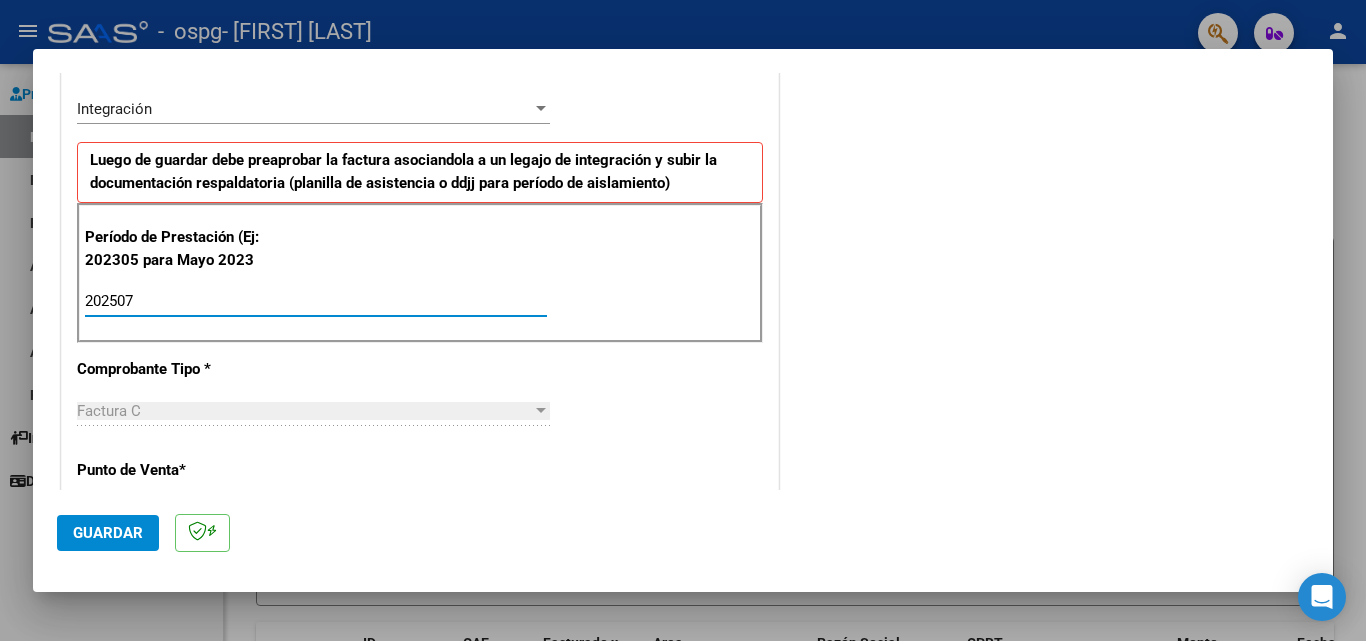 type on "202507" 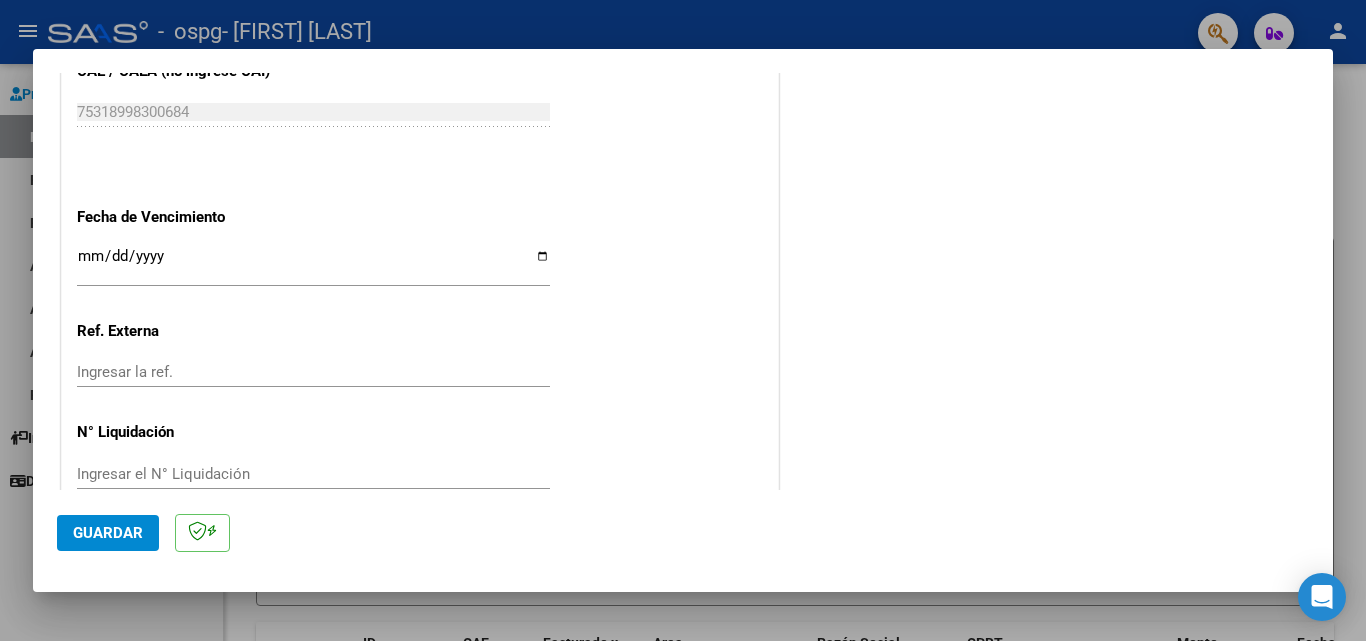 scroll, scrollTop: 1305, scrollLeft: 0, axis: vertical 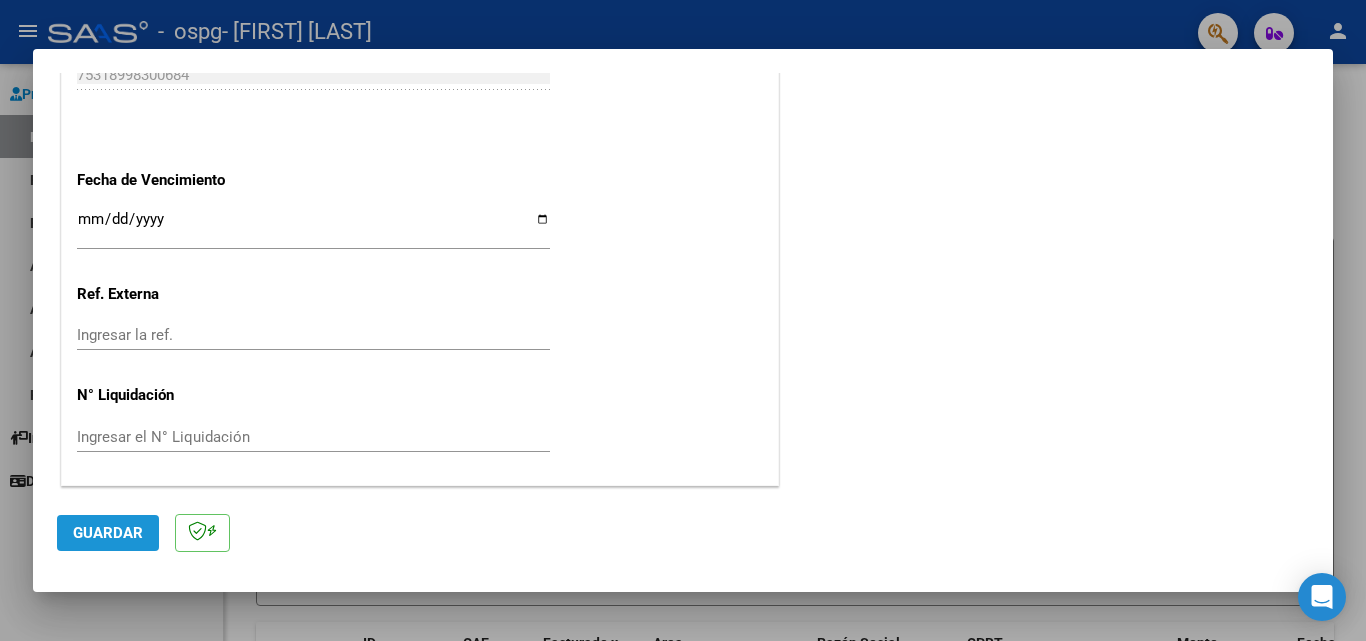 click on "Guardar" 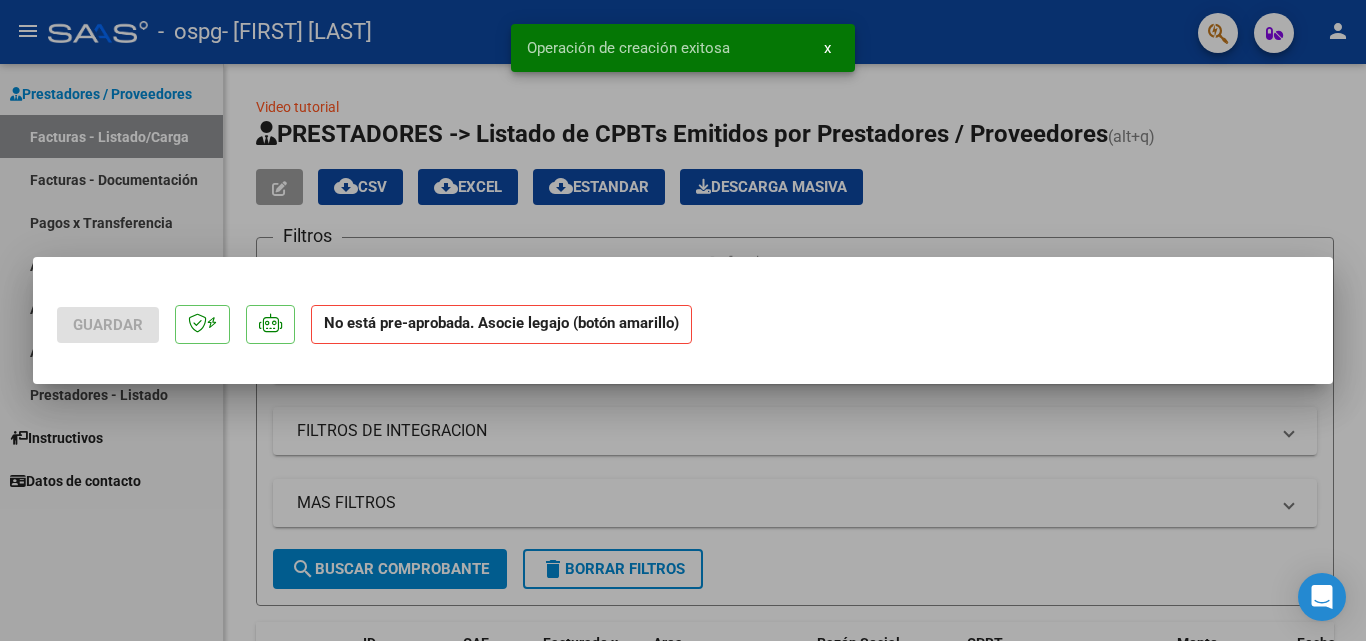 scroll, scrollTop: 0, scrollLeft: 0, axis: both 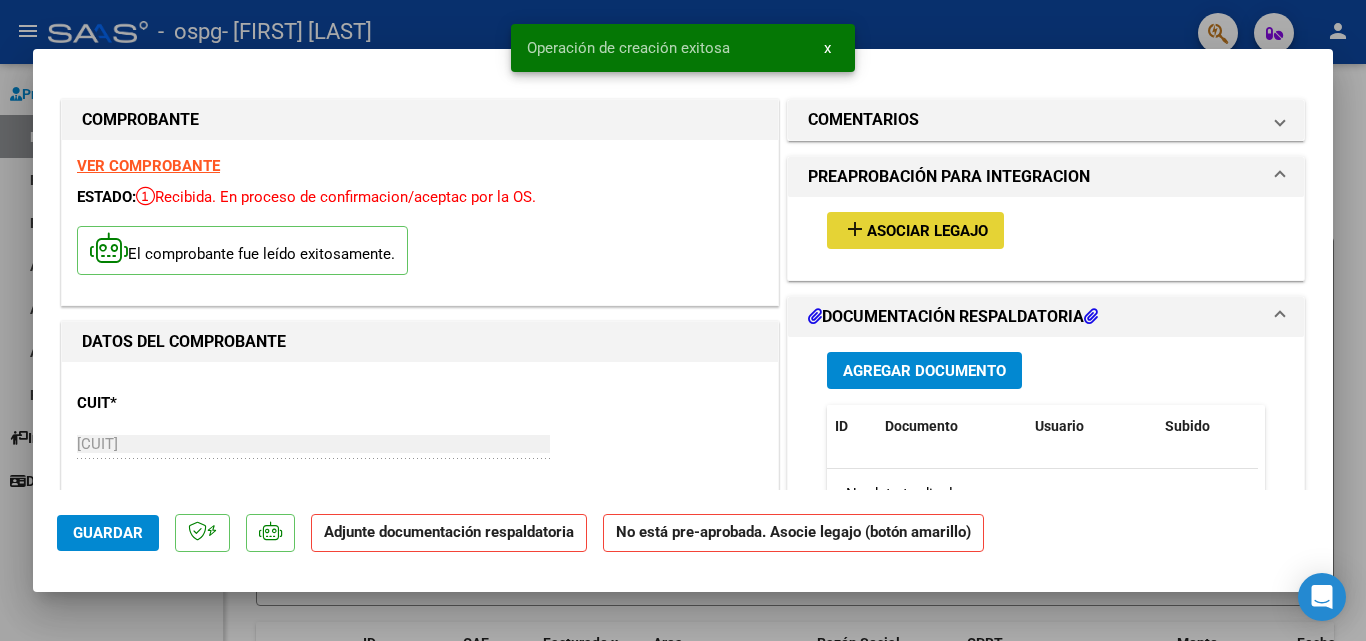 click on "Asociar Legajo" at bounding box center [927, 231] 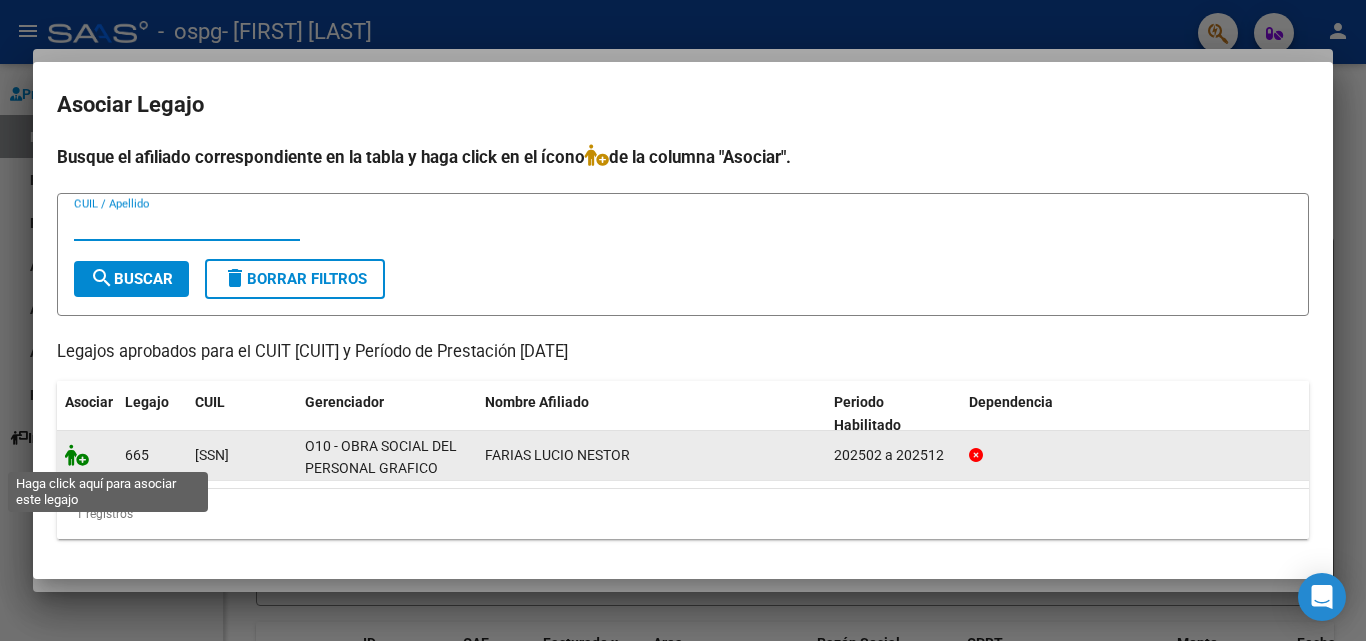 click 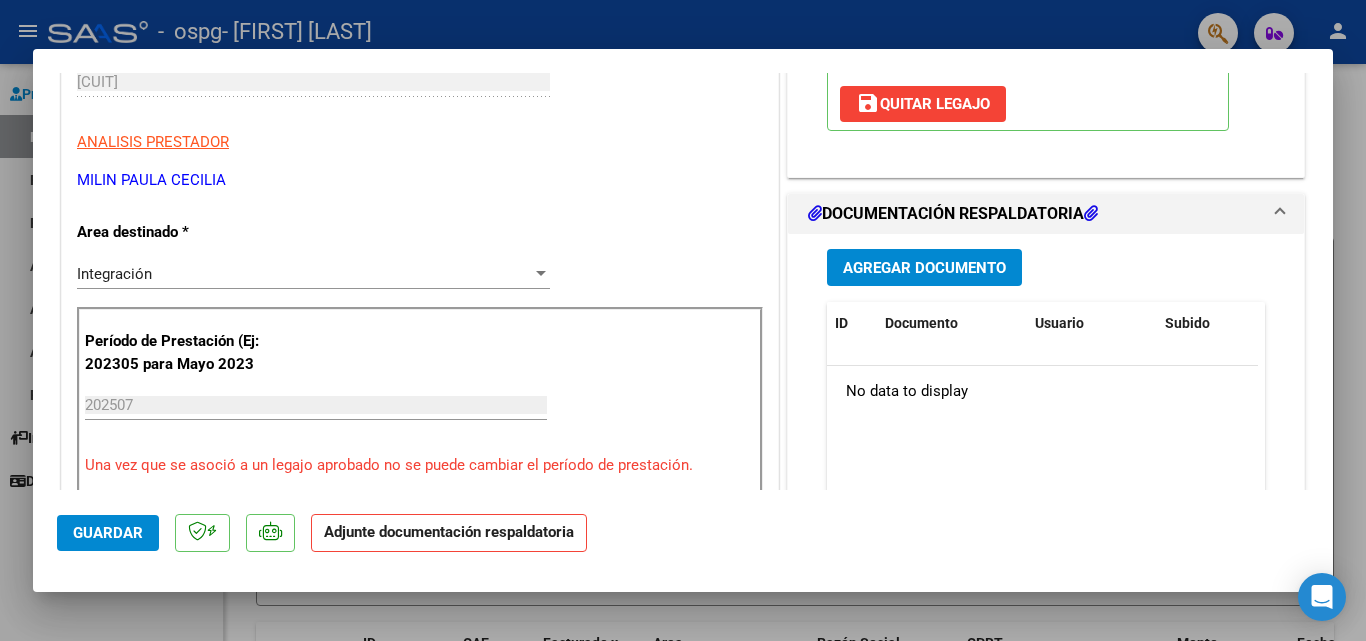 scroll, scrollTop: 367, scrollLeft: 0, axis: vertical 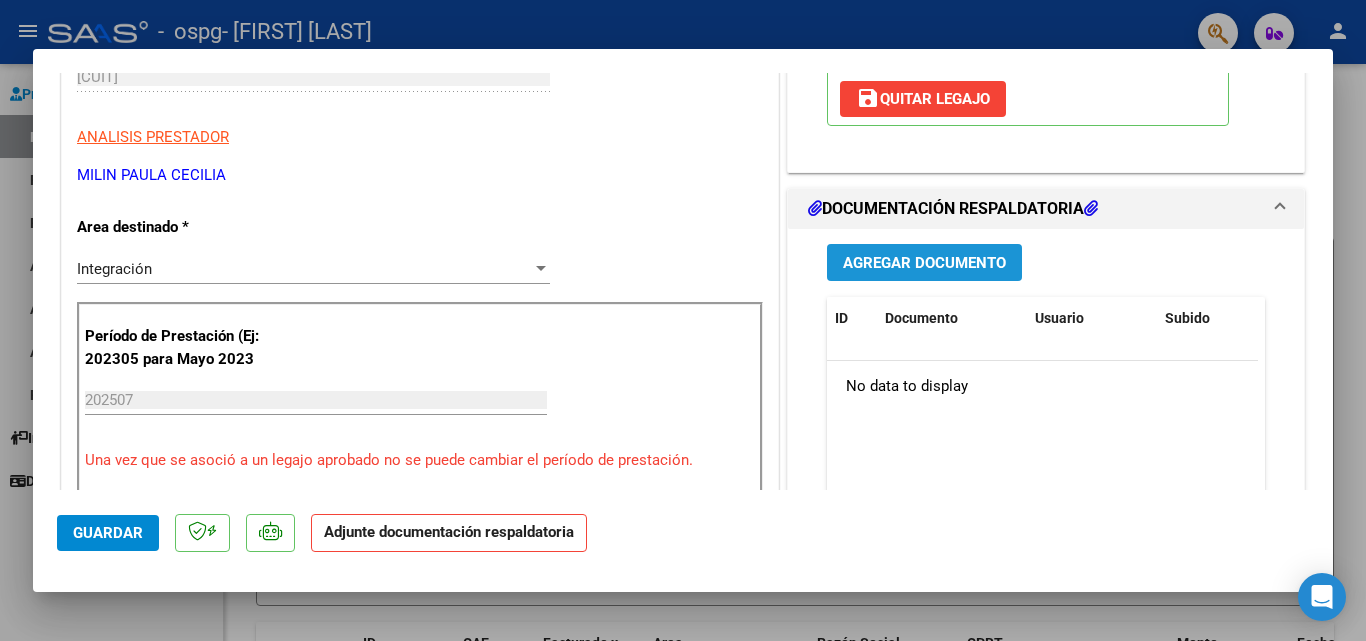 click on "Agregar Documento" at bounding box center (924, 263) 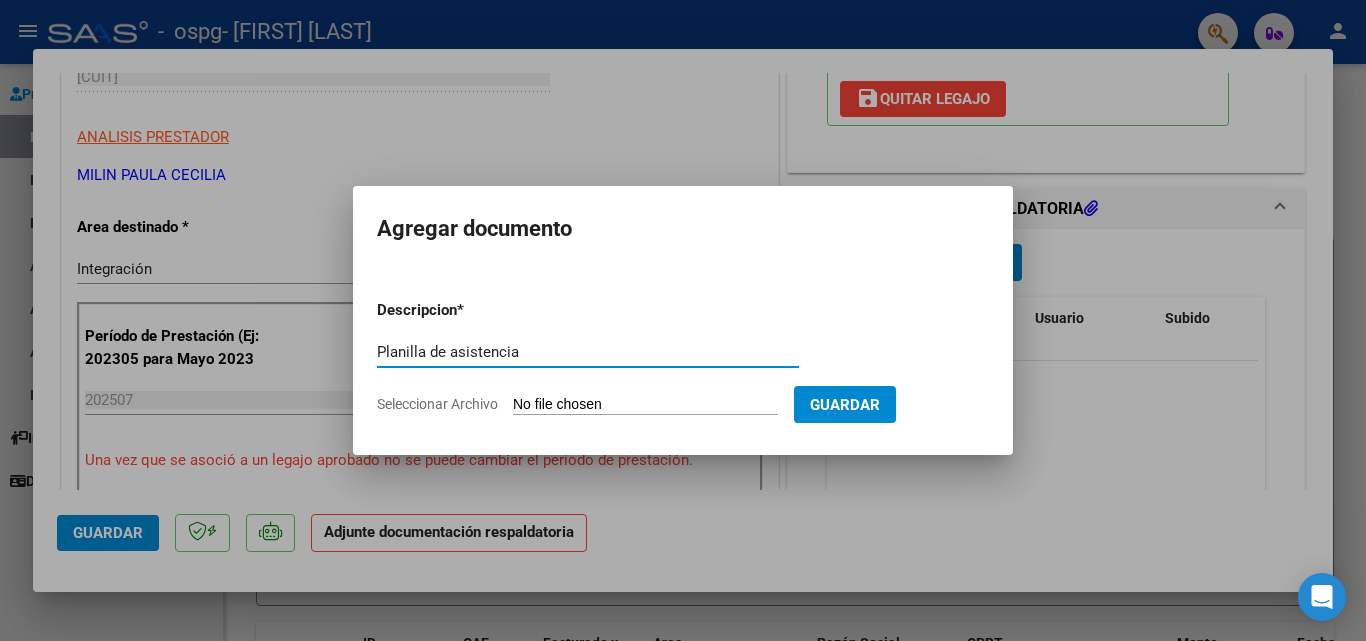 type on "Planilla de asistencia" 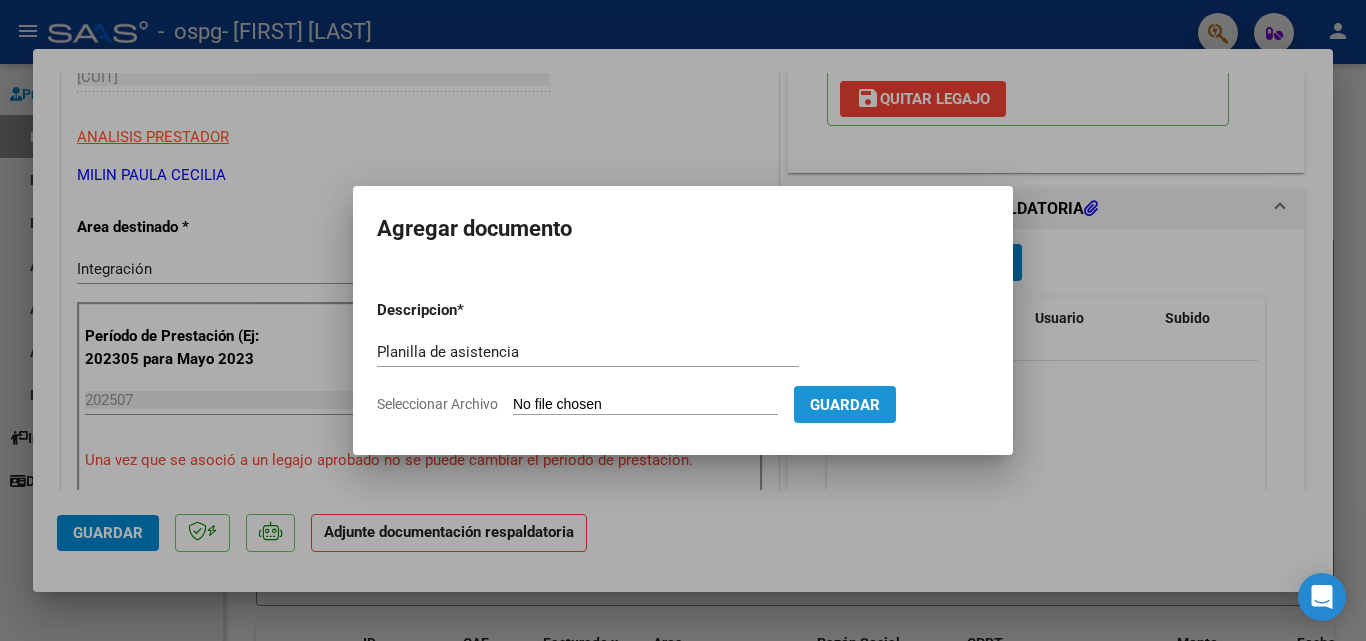click on "Guardar" at bounding box center [845, 405] 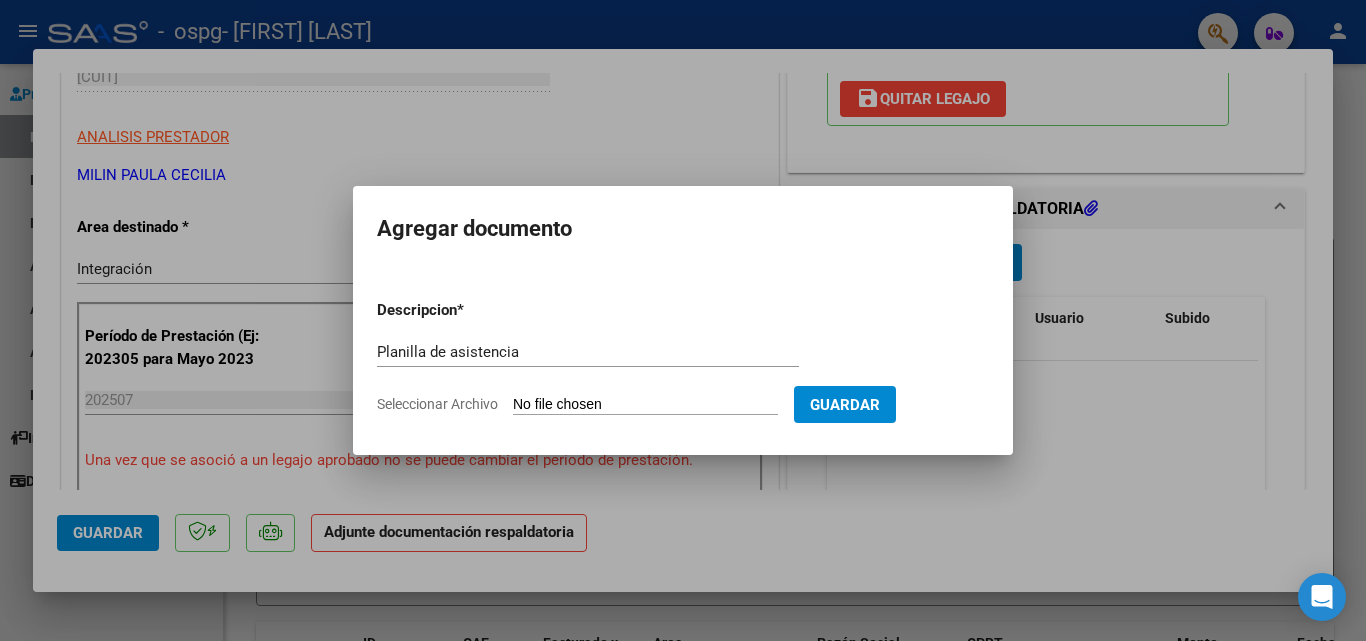 click on "Seleccionar Archivo" at bounding box center [645, 405] 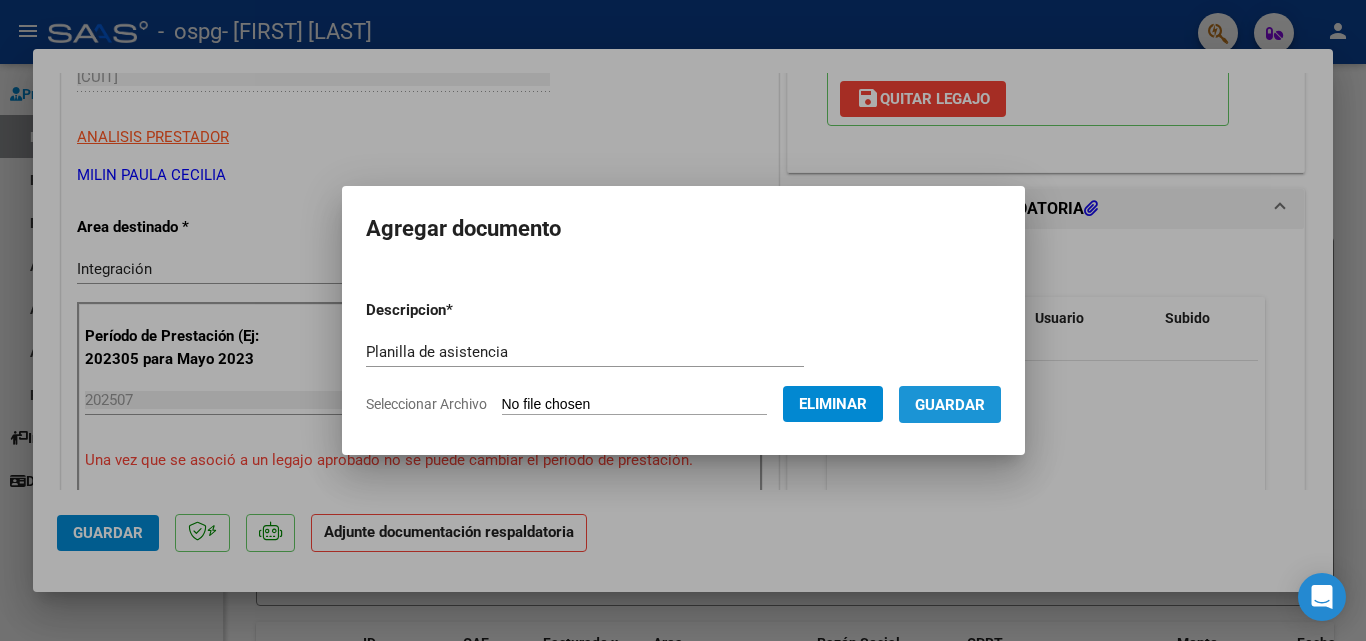 click on "Guardar" at bounding box center (950, 405) 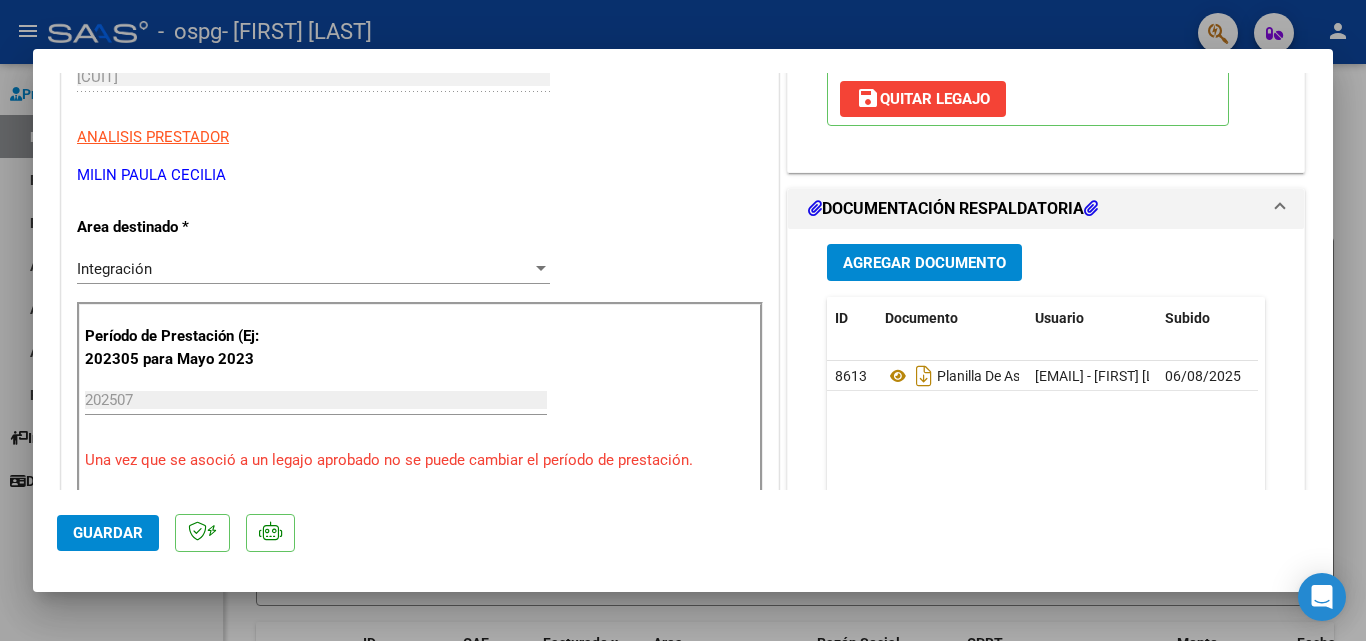 scroll, scrollTop: 179, scrollLeft: 0, axis: vertical 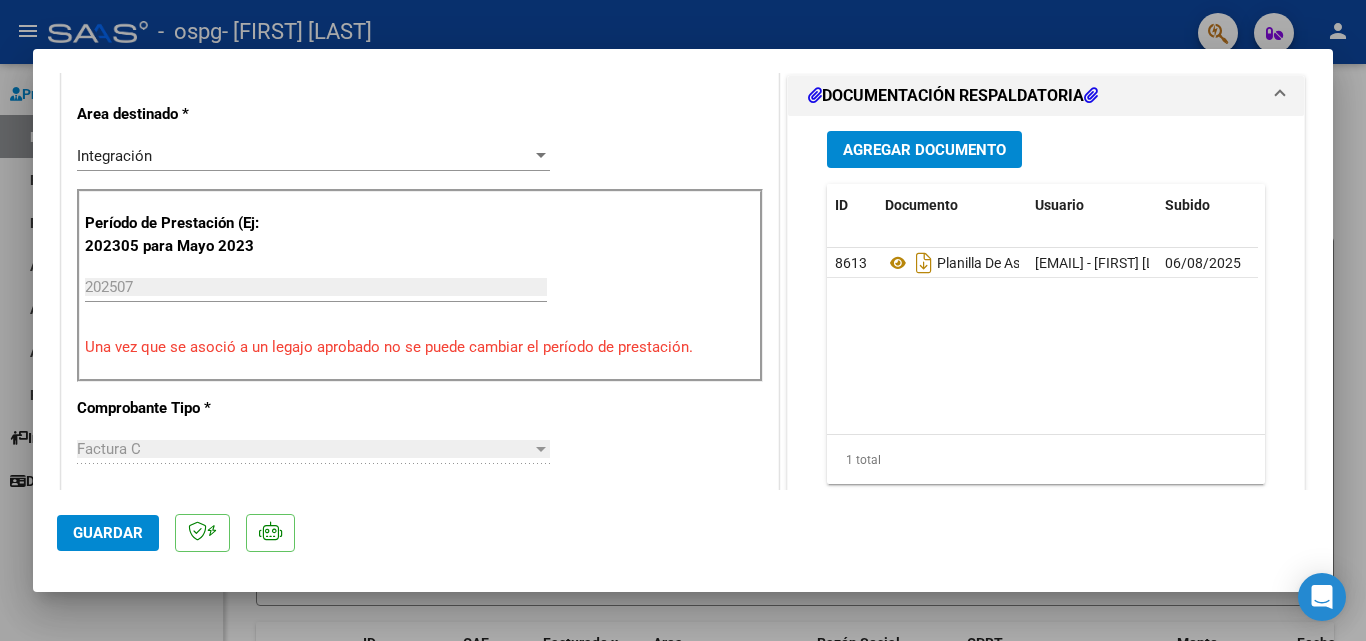 click on "Guardar" 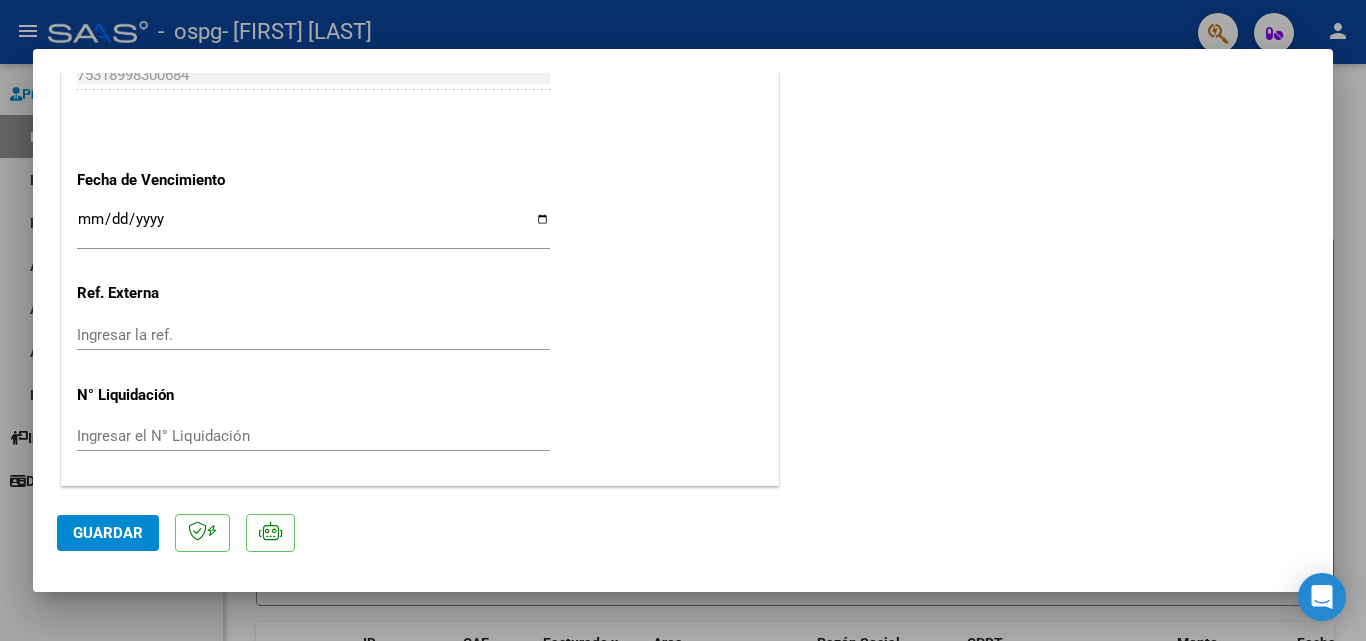 scroll, scrollTop: 0, scrollLeft: 0, axis: both 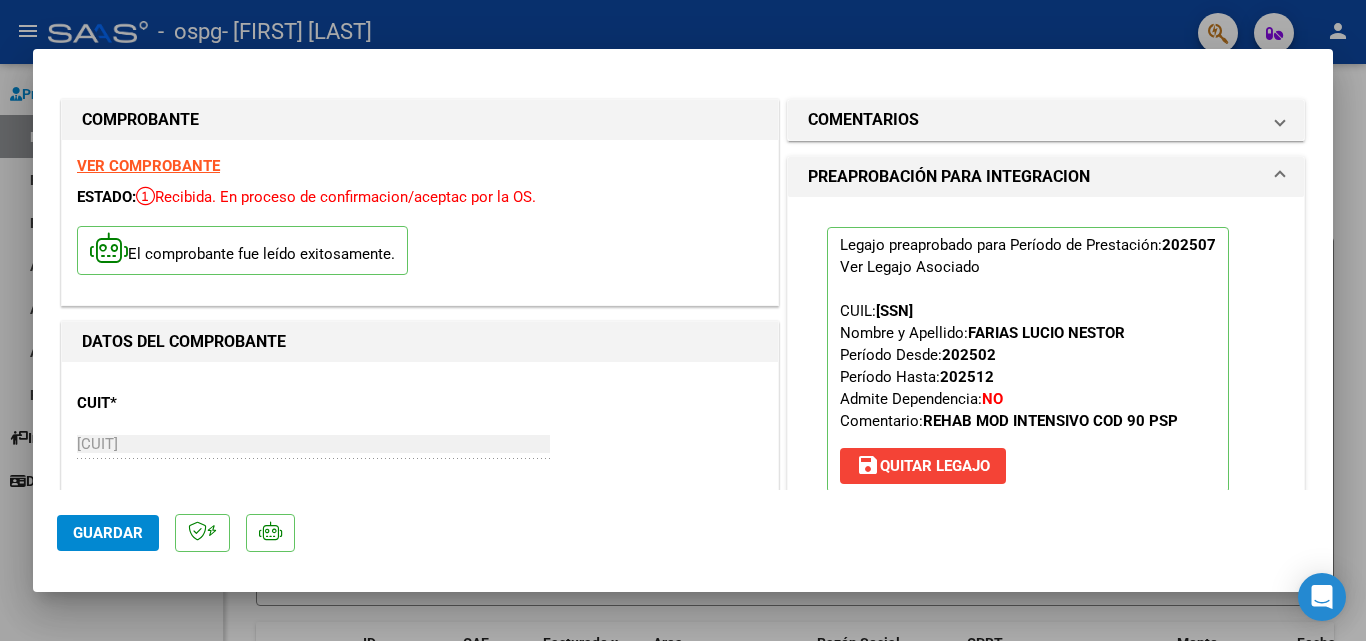 click on "COMPROBANTE VER COMPROBANTE       ESTADO:   Recibida. En proceso de confirmacion/aceptac por la OS.     El comprobante fue leído exitosamente.  DATOS DEL COMPROBANTE CUIT  *   [CUIT] Ingresar CUIT  ANALISIS PRESTADOR  [LAST] [FIRST]  ARCA Padrón  Area destinado * Integración Seleccionar Area Período de Prestación (Ej: 202305 para Mayo 2023    [DATE] Ingrese el Período de Prestación como indica el ejemplo   Una vez que se asoció a un legajo aprobado no se puede cambiar el período de prestación.   Comprobante Tipo * Factura C Seleccionar Tipo Punto de Venta  *   1 Ingresar el Nro.  Número  *   96 Ingresar el Nro.  Monto  *   $ 98.964,88 Ingresar el monto  Fecha del Cpbt.  *   [DATE] Ingresar la fecha  CAE / CAEA (no ingrese CAI)    75318998300684 Ingresar el CAE o CAEA (no ingrese CAI)  Fecha de Vencimiento    Ingresar la fecha  Ref. Externa    Ingresar la ref.  N° Liquidación    Ingresar el N° Liquidación  COMENTARIOS Comentarios del Prestador / Gerenciador:  [DATE]  CUIL:  ID" at bounding box center [683, 320] 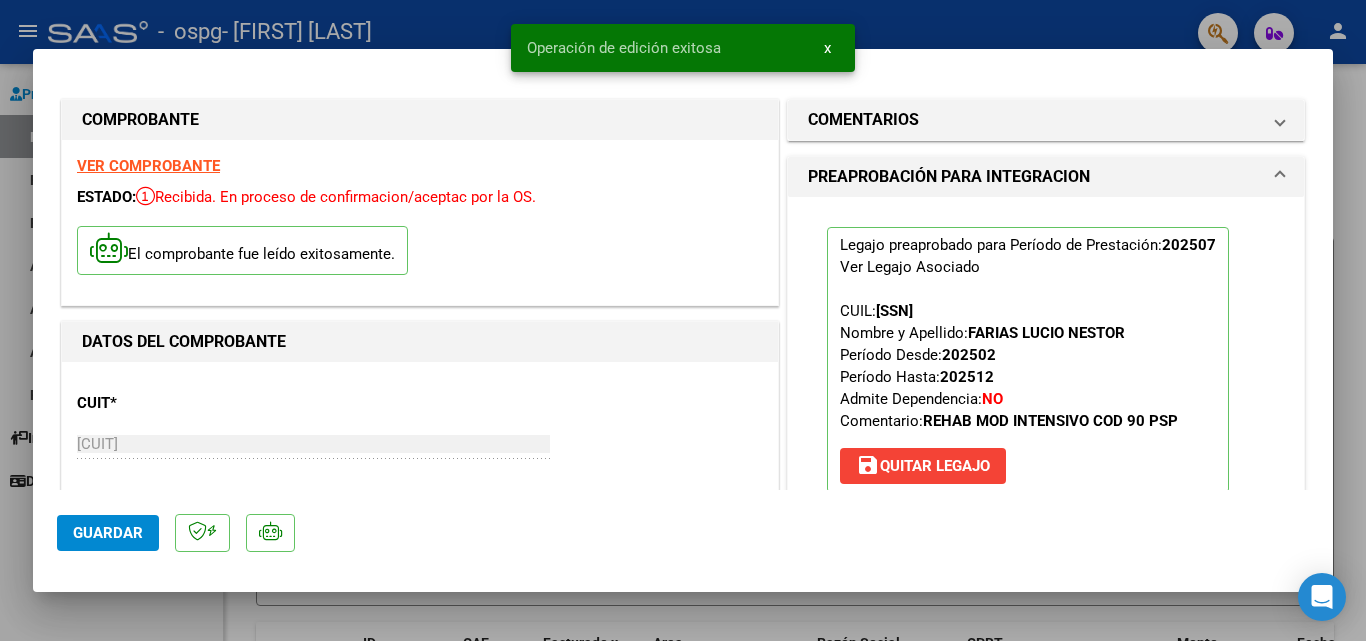 click on "x" at bounding box center [827, 48] 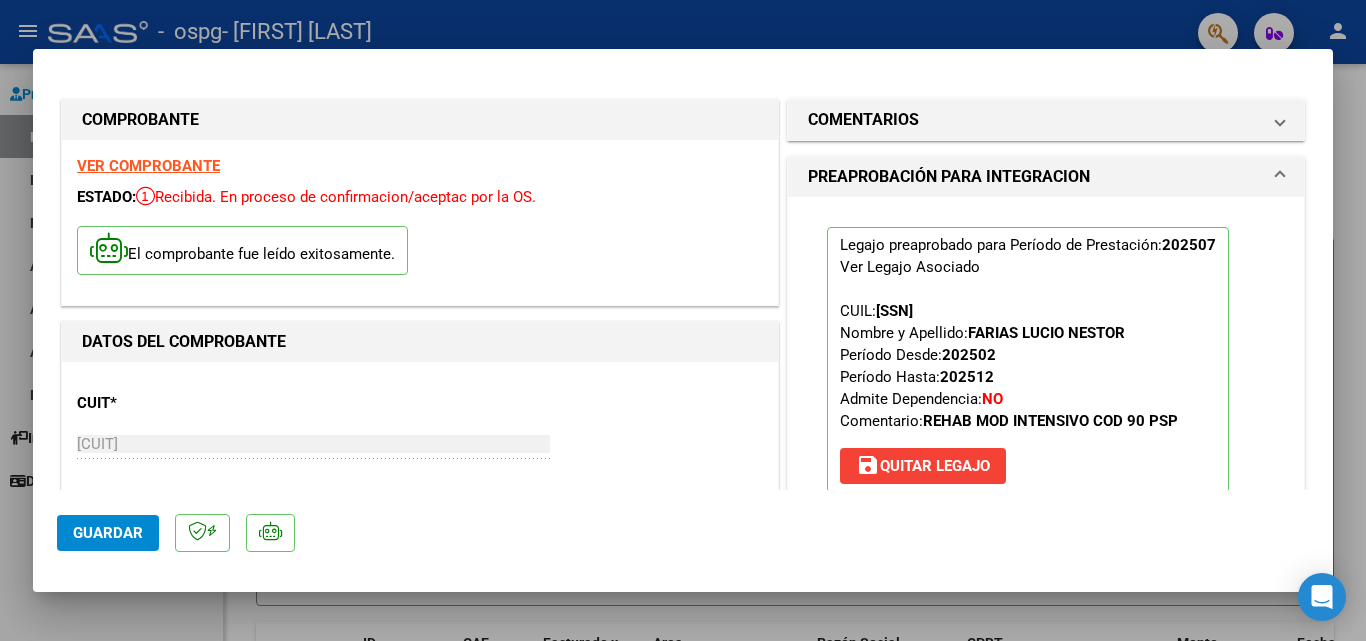 click on "COMPROBANTE VER COMPROBANTE       ESTADO:   Recibida. En proceso de confirmacion/aceptac por la OS.     El comprobante fue leído exitosamente.  DATOS DEL COMPROBANTE CUIT  *   [CUIT] Ingresar CUIT  ANALISIS PRESTADOR  [LAST] [FIRST]  ARCA Padrón  Area destinado * Integración Seleccionar Area Período de Prestación (Ej: 202305 para Mayo 2023    [DATE] Ingrese el Período de Prestación como indica el ejemplo   Una vez que se asoció a un legajo aprobado no se puede cambiar el período de prestación.   Comprobante Tipo * Factura C Seleccionar Tipo Punto de Venta  *   1 Ingresar el Nro.  Número  *   96 Ingresar el Nro.  Monto  *   $ 98.964,88 Ingresar el monto  Fecha del Cpbt.  *   [DATE] Ingresar la fecha  CAE / CAEA (no ingrese CAI)    75318998300684 Ingresar el CAE o CAEA (no ingrese CAI)  Fecha de Vencimiento    Ingresar la fecha  Ref. Externa    Ingresar la ref.  N° Liquidación    Ingresar el N° Liquidación  COMENTARIOS Comentarios del Prestador / Gerenciador:  [DATE]  CUIL:  ID" at bounding box center (683, 320) 